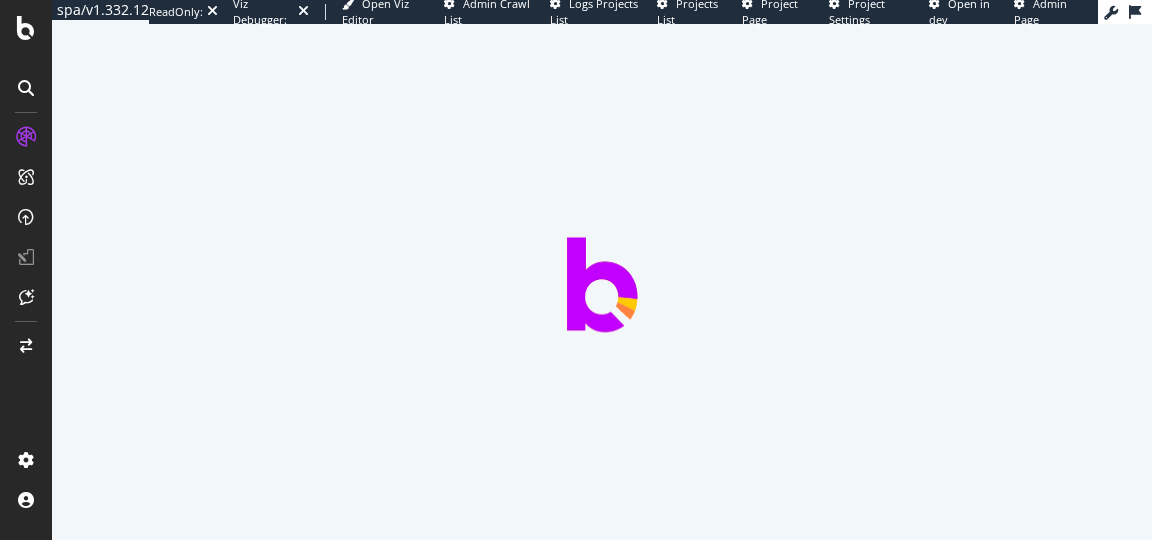 scroll, scrollTop: 0, scrollLeft: 0, axis: both 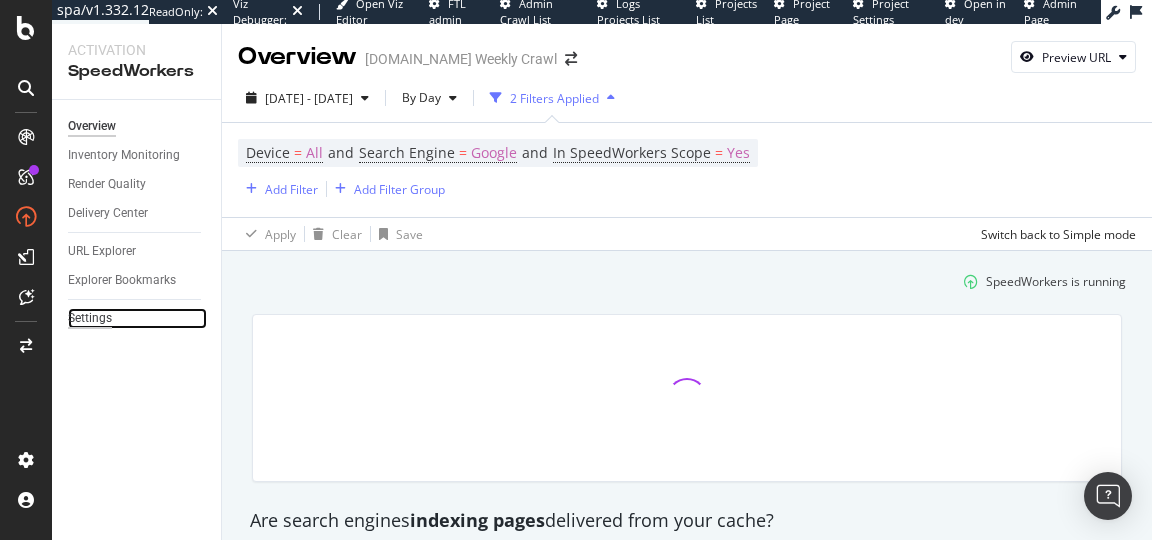click on "Settings" at bounding box center (90, 318) 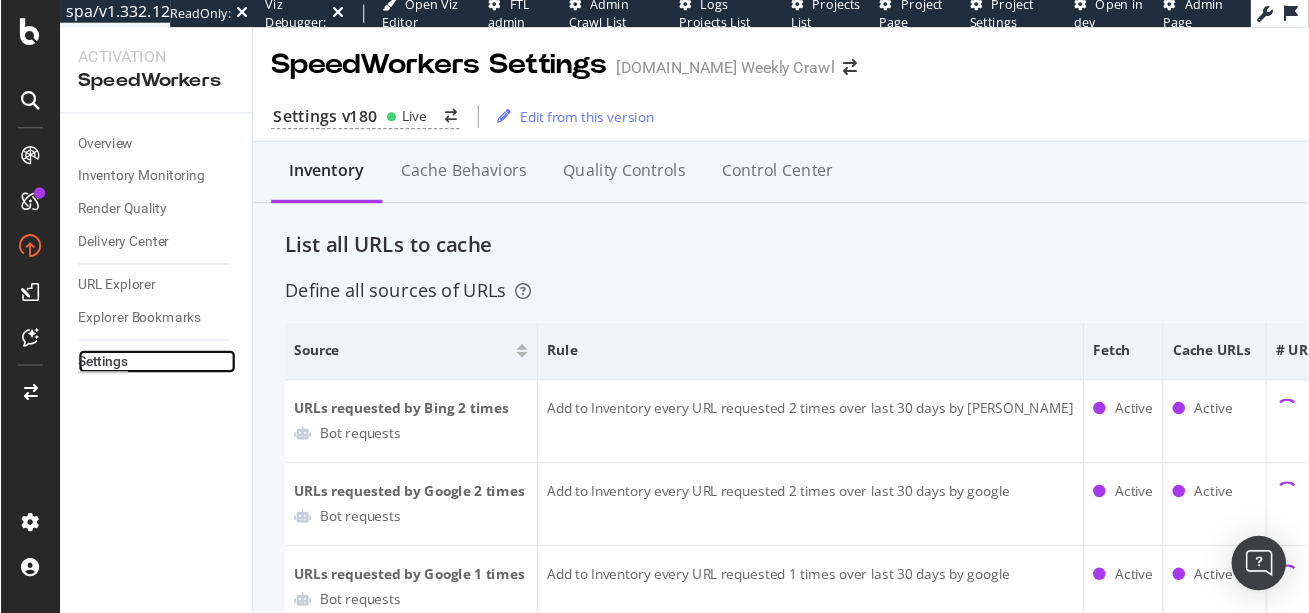 scroll, scrollTop: 14, scrollLeft: 0, axis: vertical 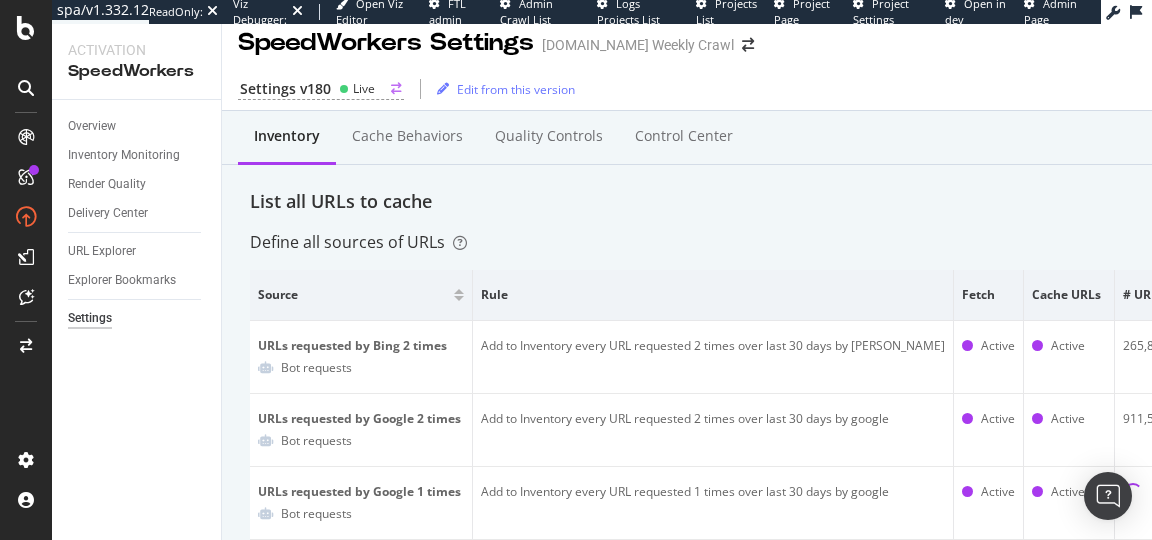 click on "Settings v180" at bounding box center (285, 89) 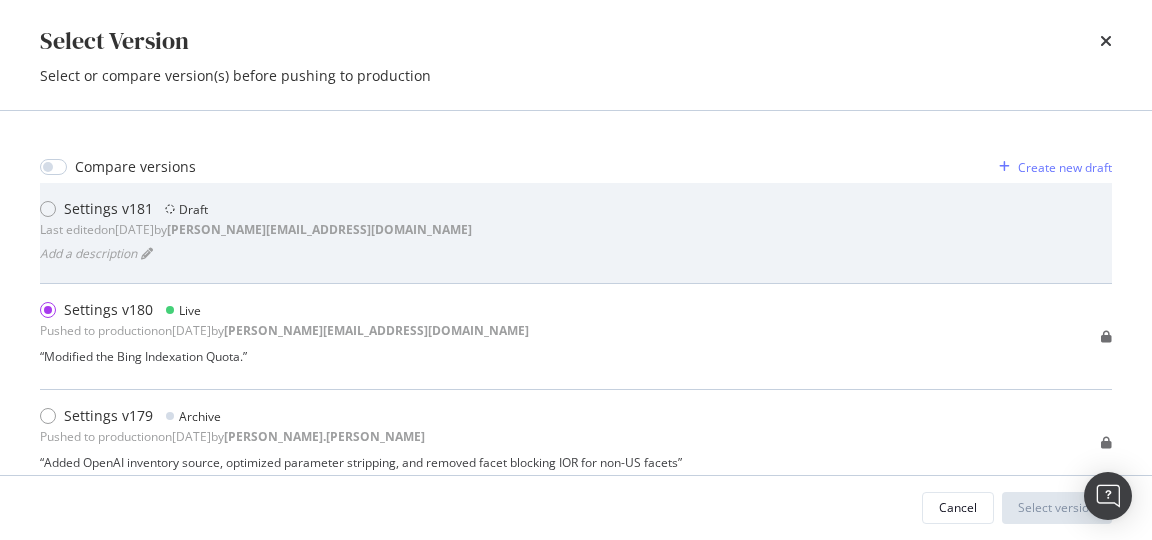 click on "Settings v181 Draft Last edited  on  2025 Jun 26th  by  eric@botify.com Add a description" at bounding box center [576, 233] 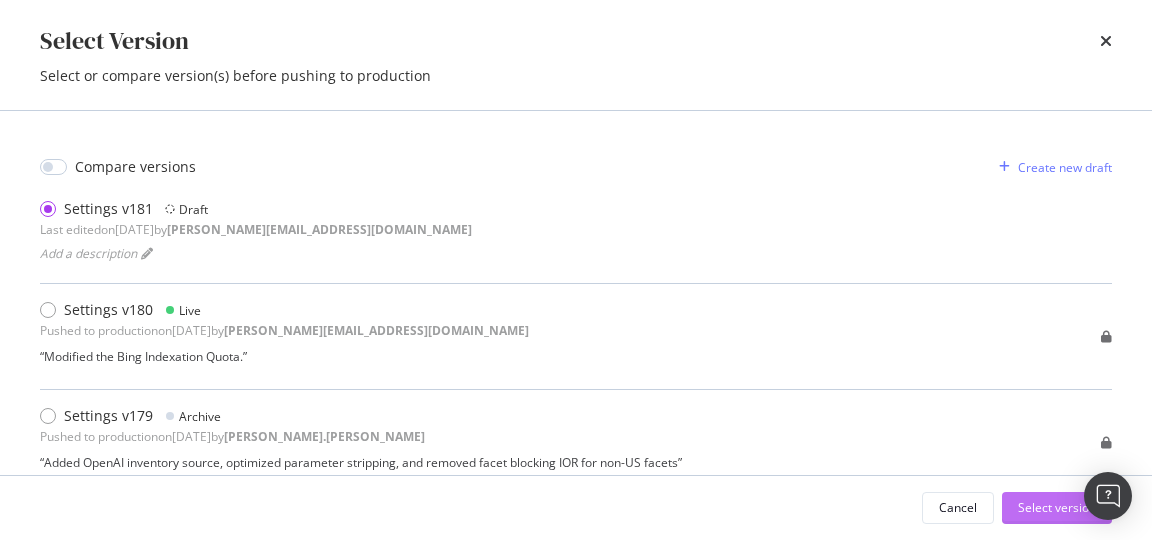 click on "Select version" at bounding box center (1057, 507) 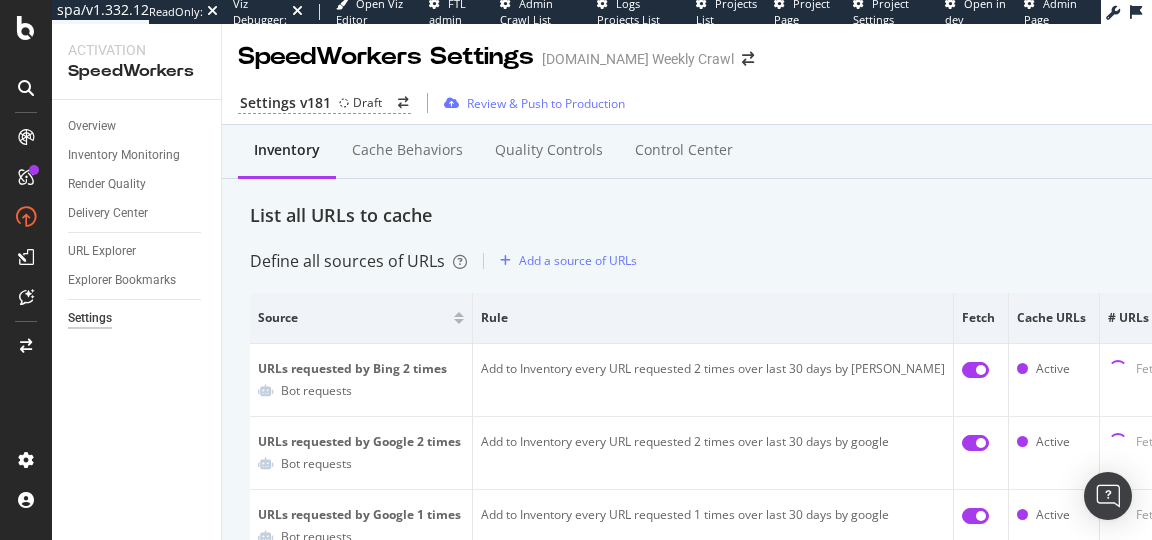 click on "Overview Inventory Monitoring Render Quality Delivery Center URL Explorer Explorer Bookmarks Settings" at bounding box center [136, 320] 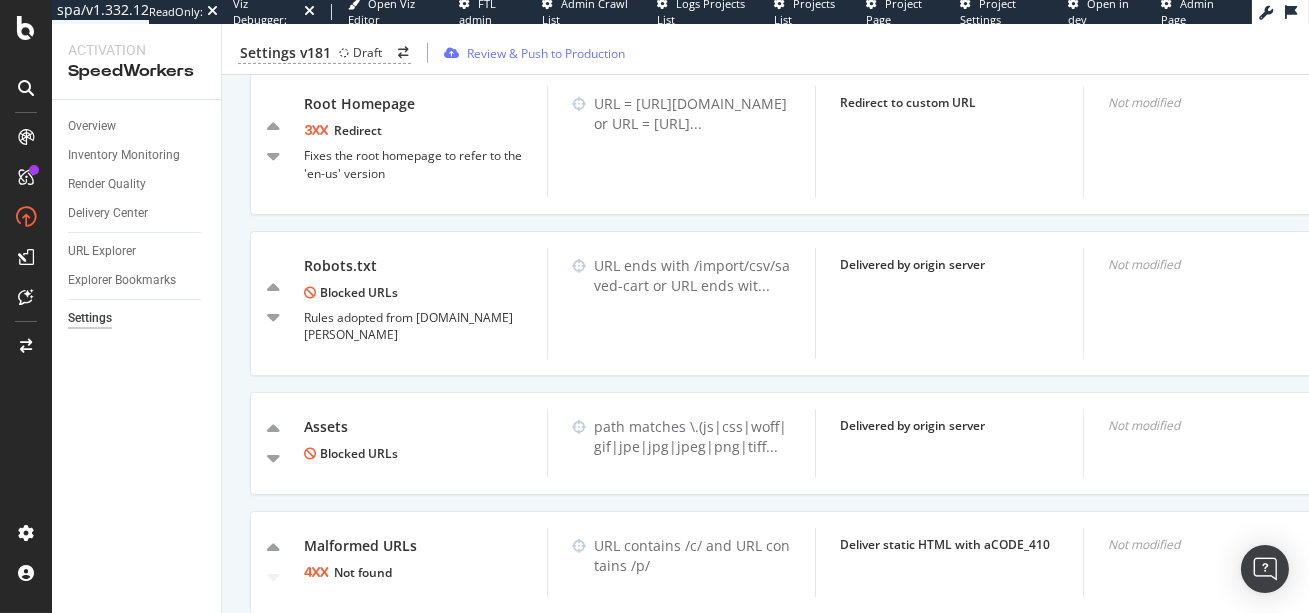scroll, scrollTop: 1544, scrollLeft: 0, axis: vertical 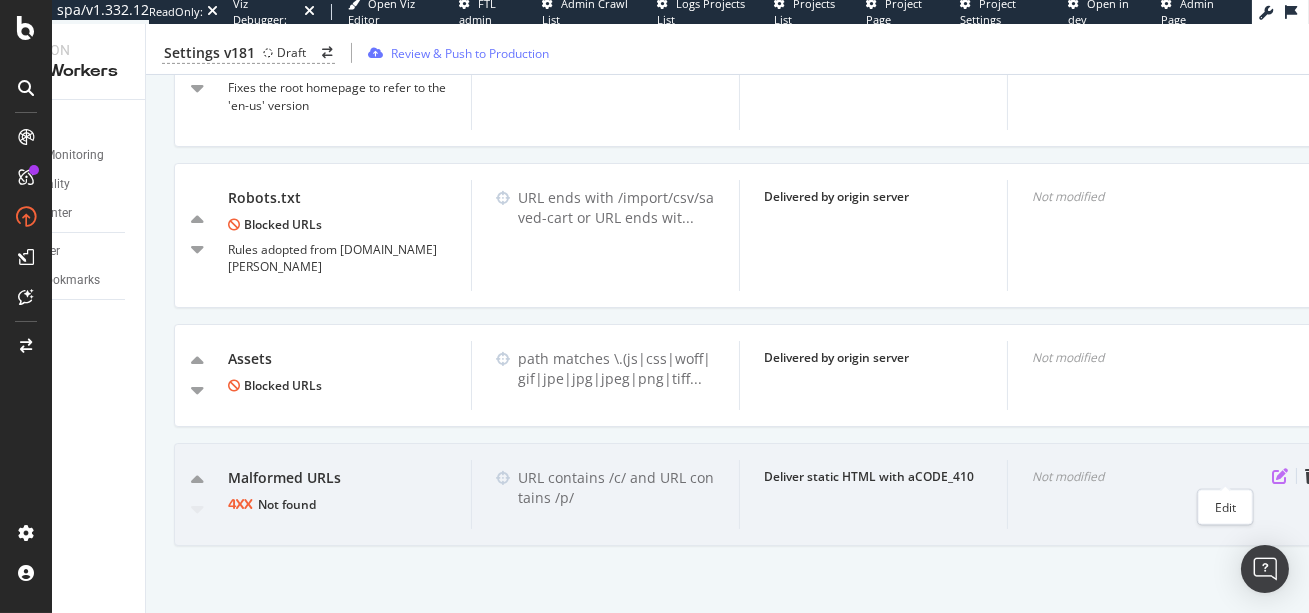 click at bounding box center (1280, 476) 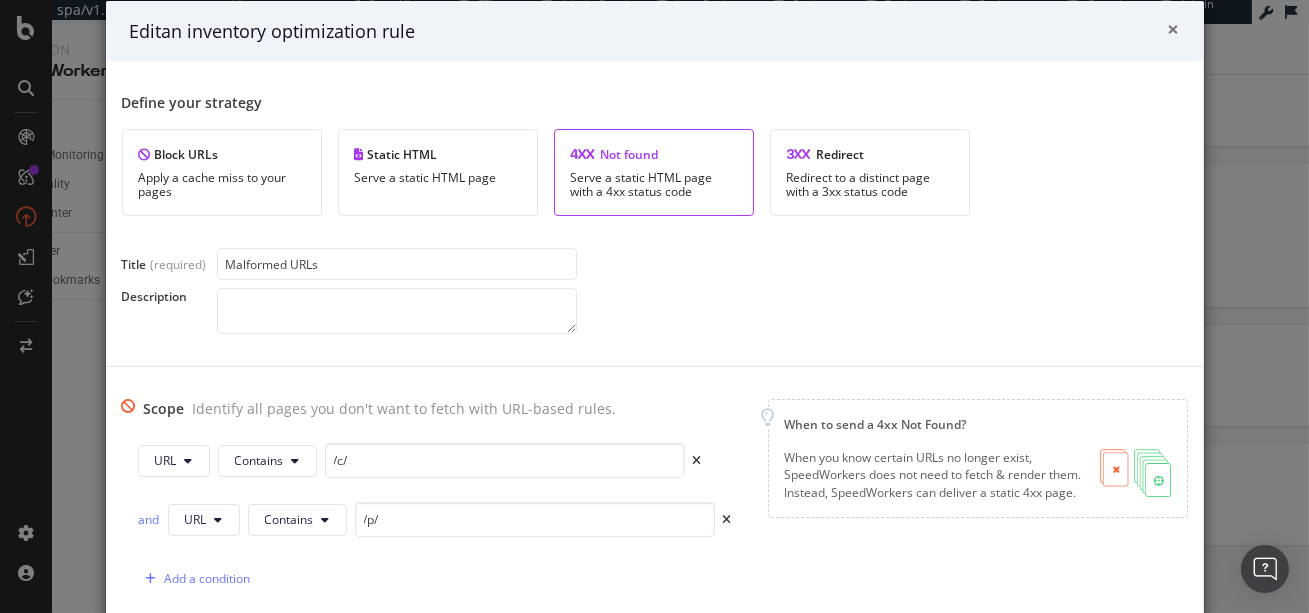 click on "×" at bounding box center (1174, 29) 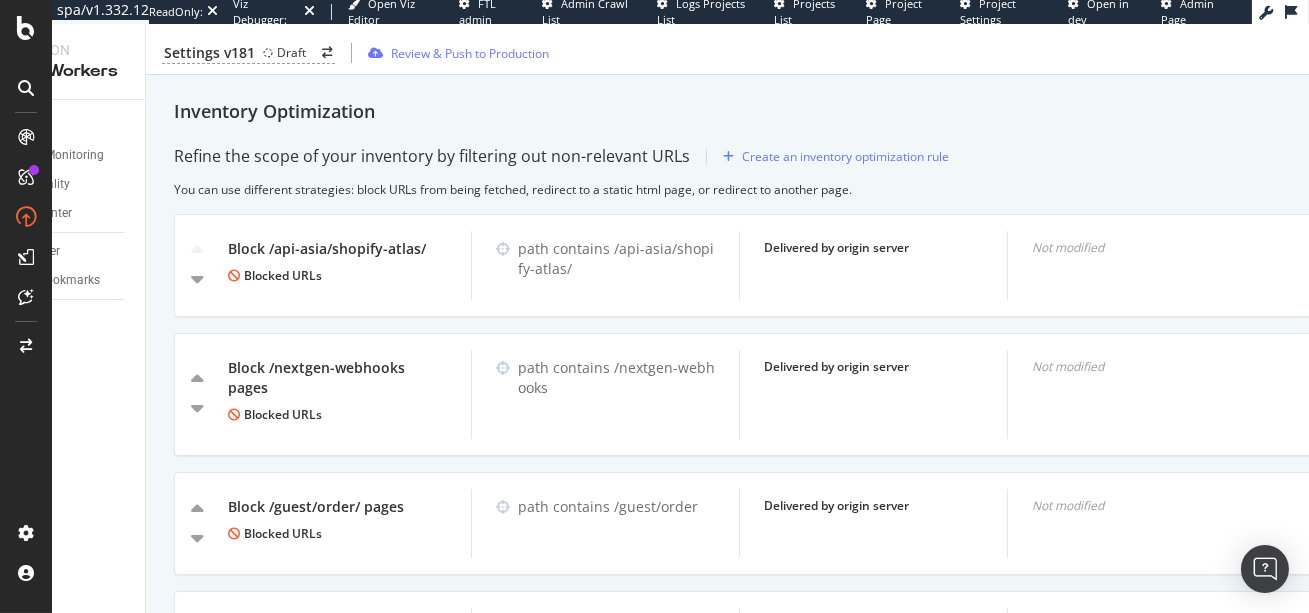 scroll, scrollTop: 834, scrollLeft: 0, axis: vertical 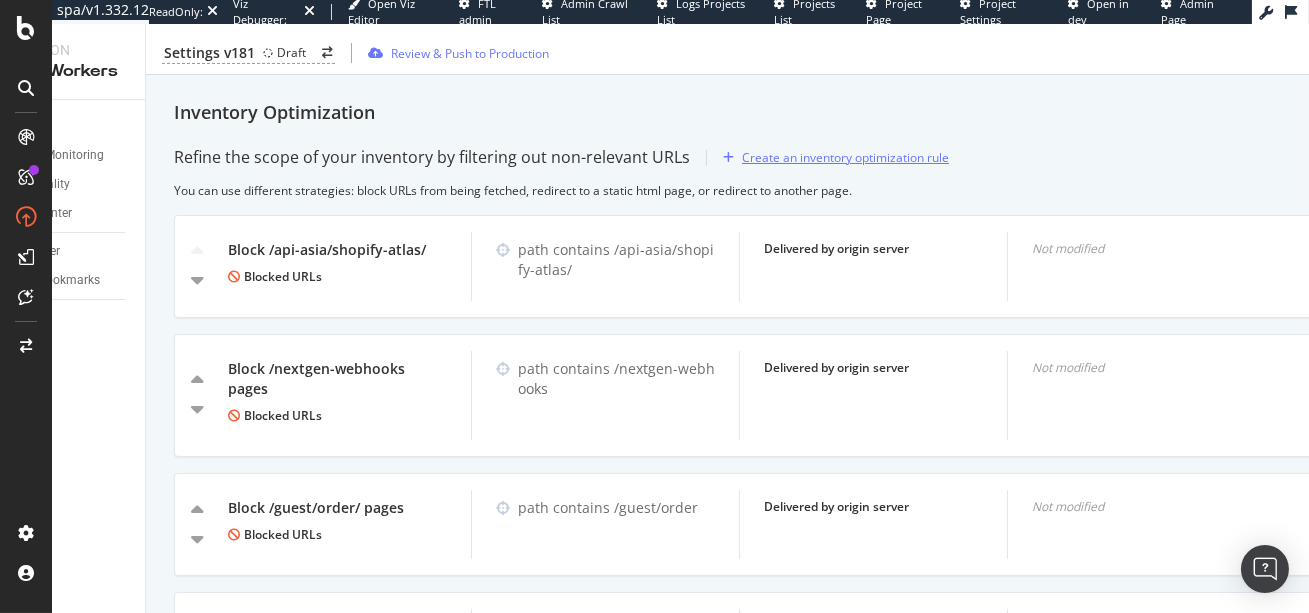 click on "Create an inventory optimization rule" at bounding box center (845, 157) 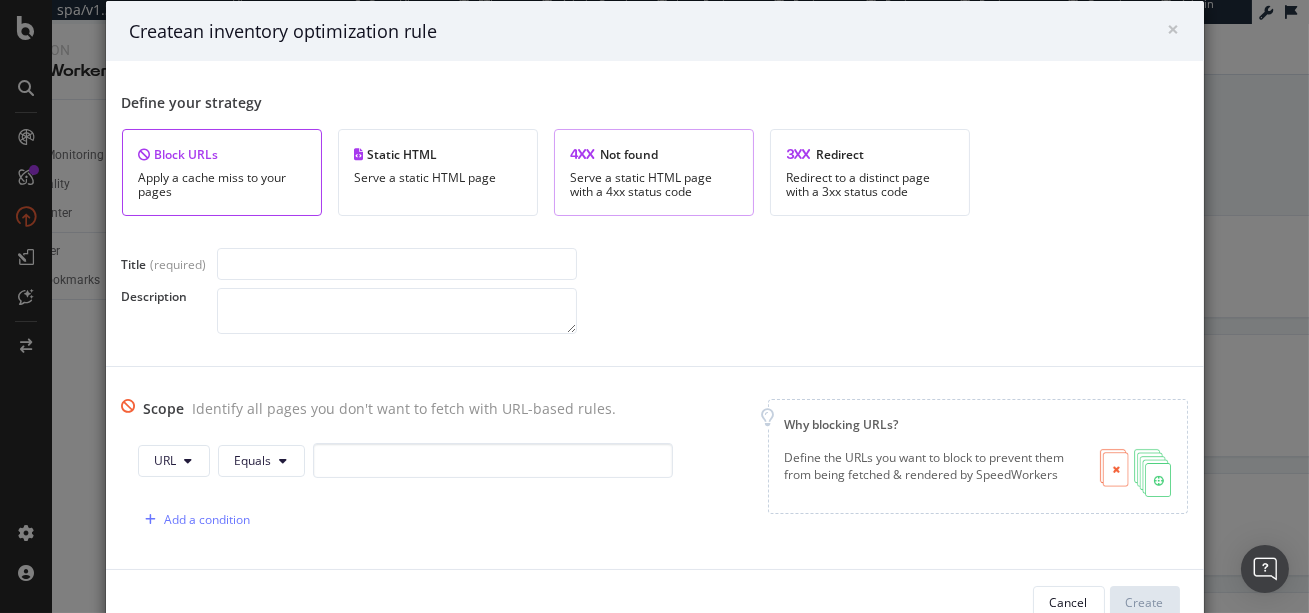 click on "Not found Serve a static HTML page with a 4xx status code" at bounding box center [654, 172] 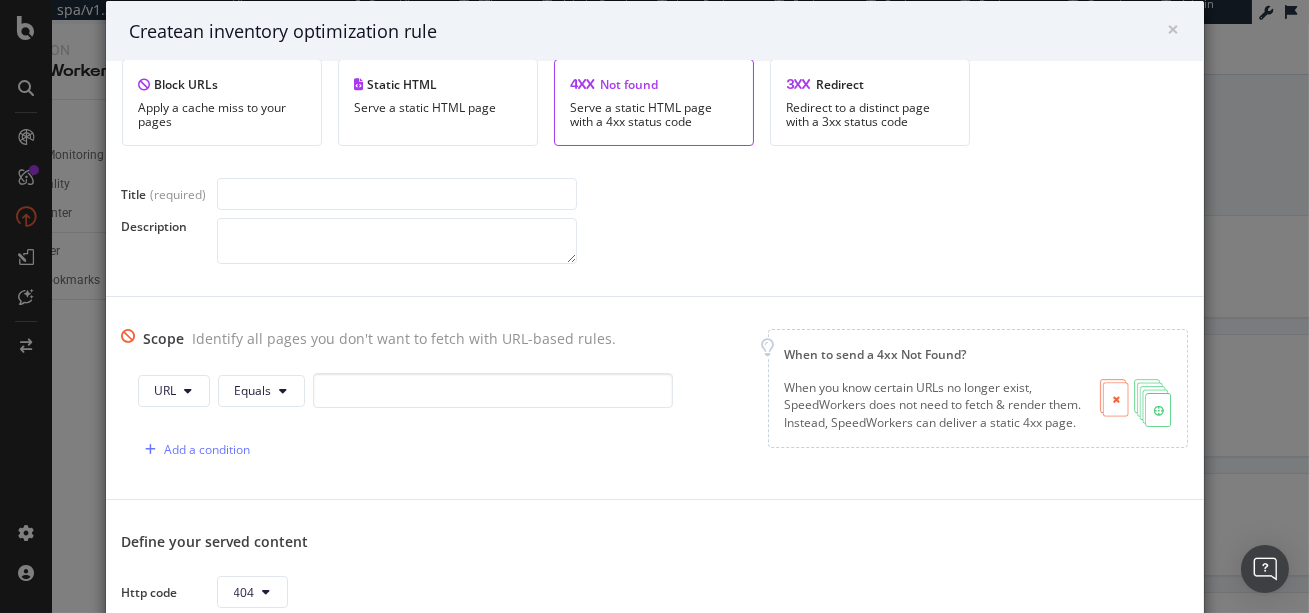 scroll, scrollTop: 80, scrollLeft: 0, axis: vertical 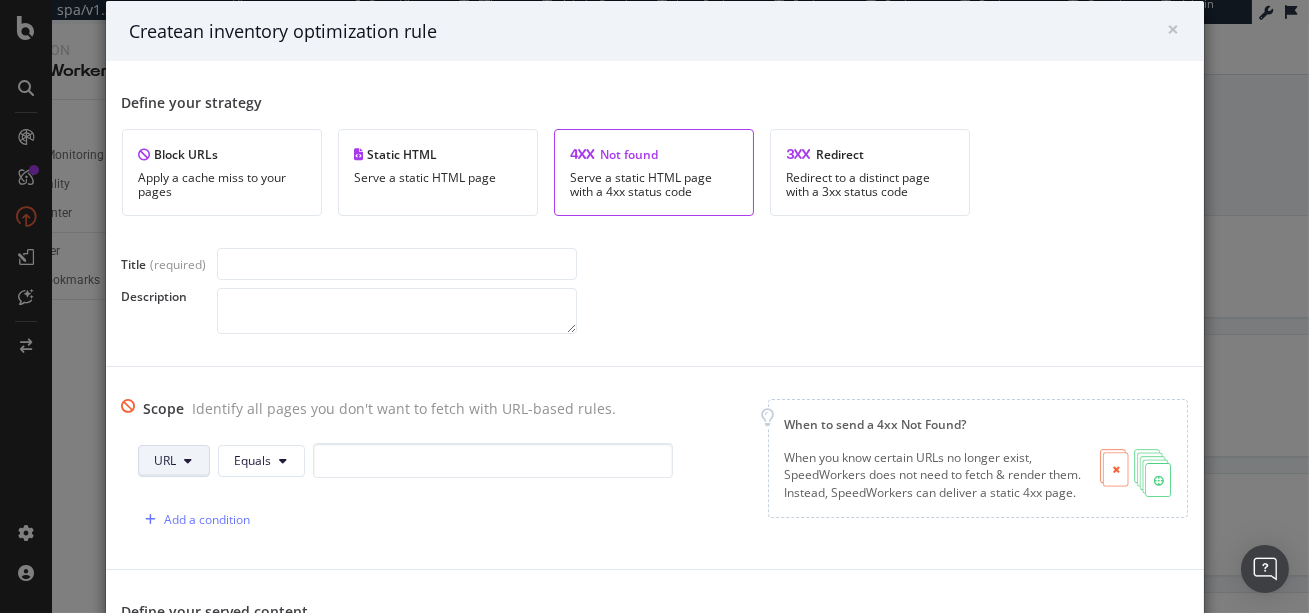 click on "URL" at bounding box center (174, 461) 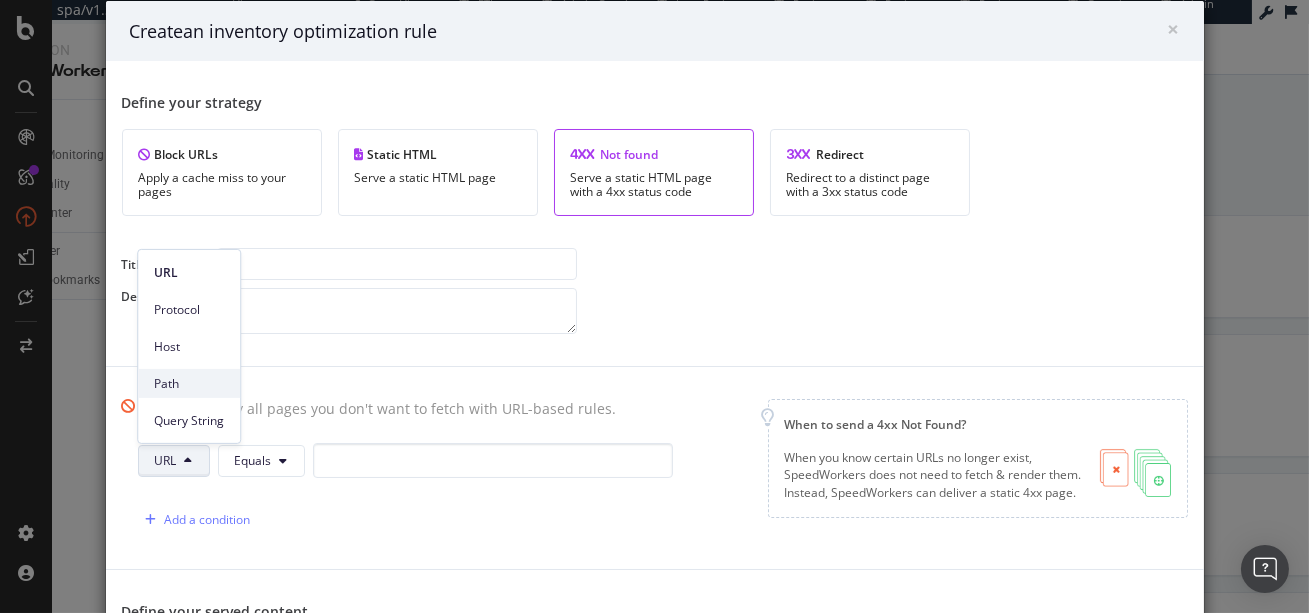 click on "Path" at bounding box center [189, 383] 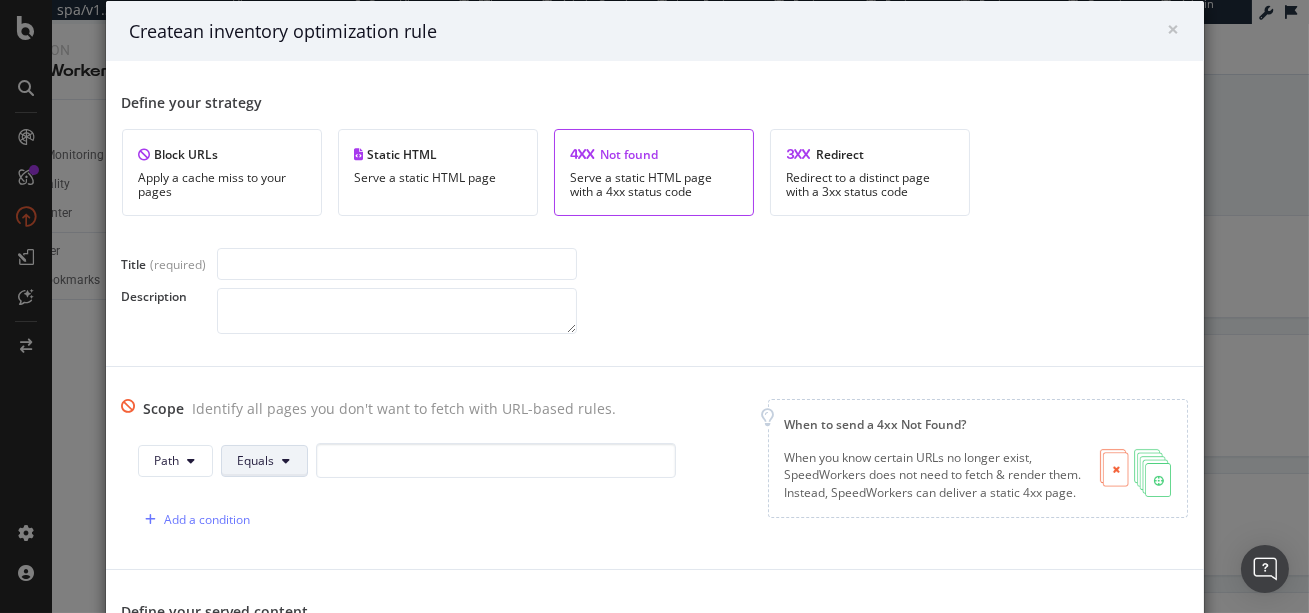 click on "Equals" at bounding box center [256, 460] 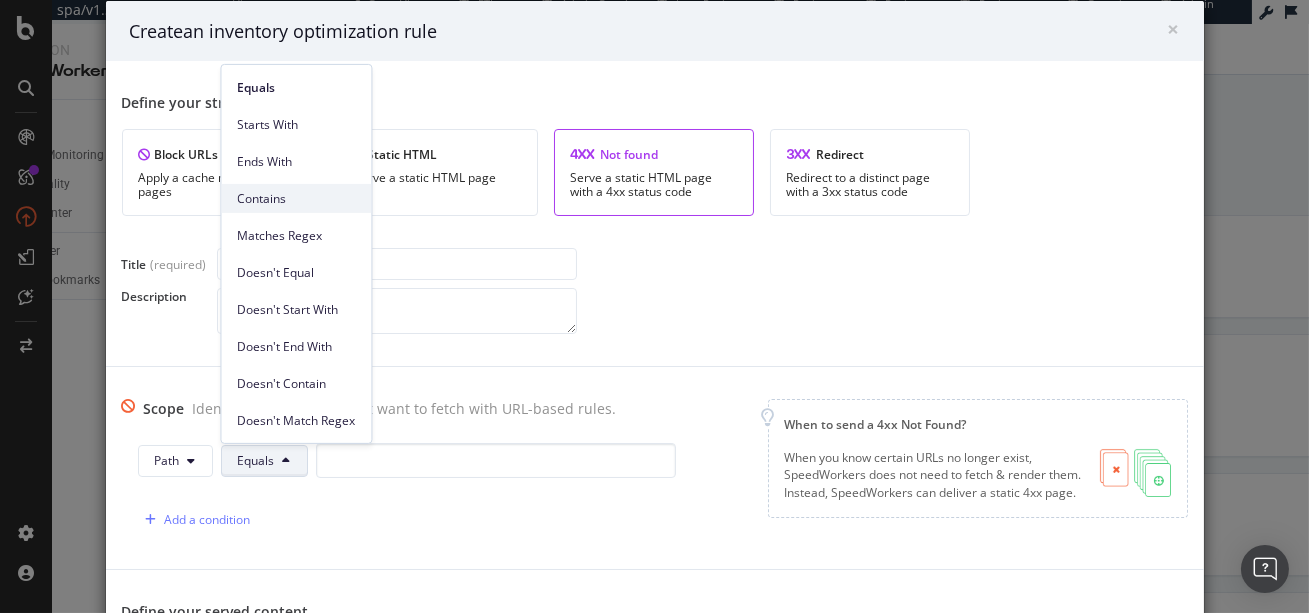 click on "Contains" at bounding box center (296, 198) 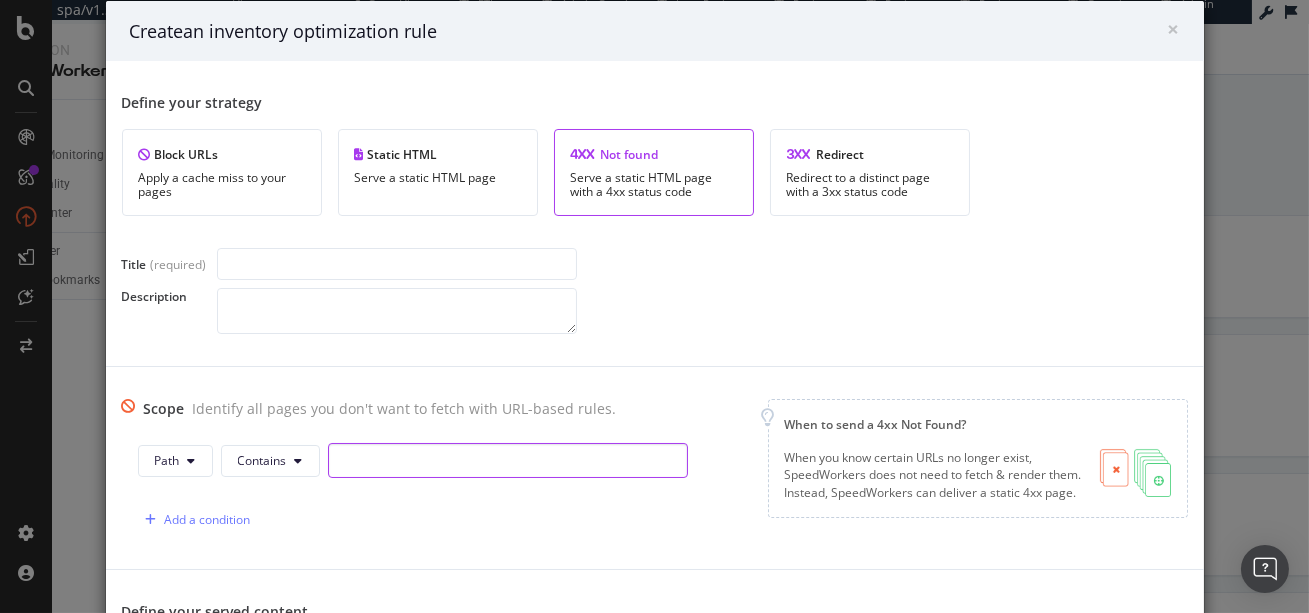 click at bounding box center (508, 460) 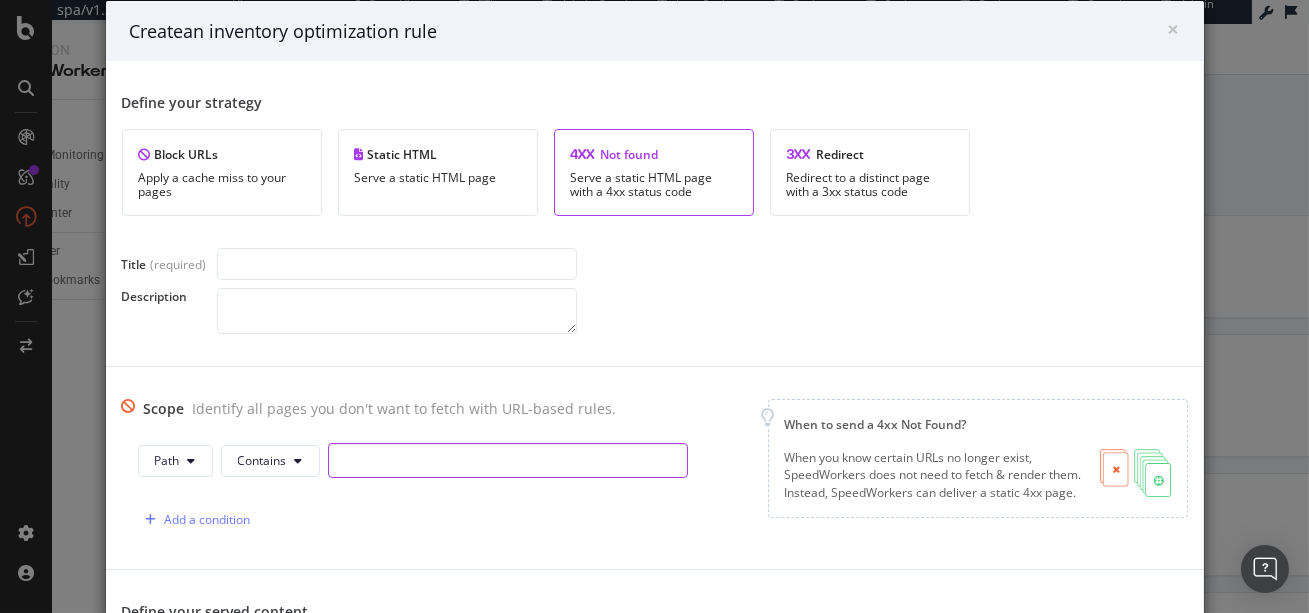 paste on "%20https:/" 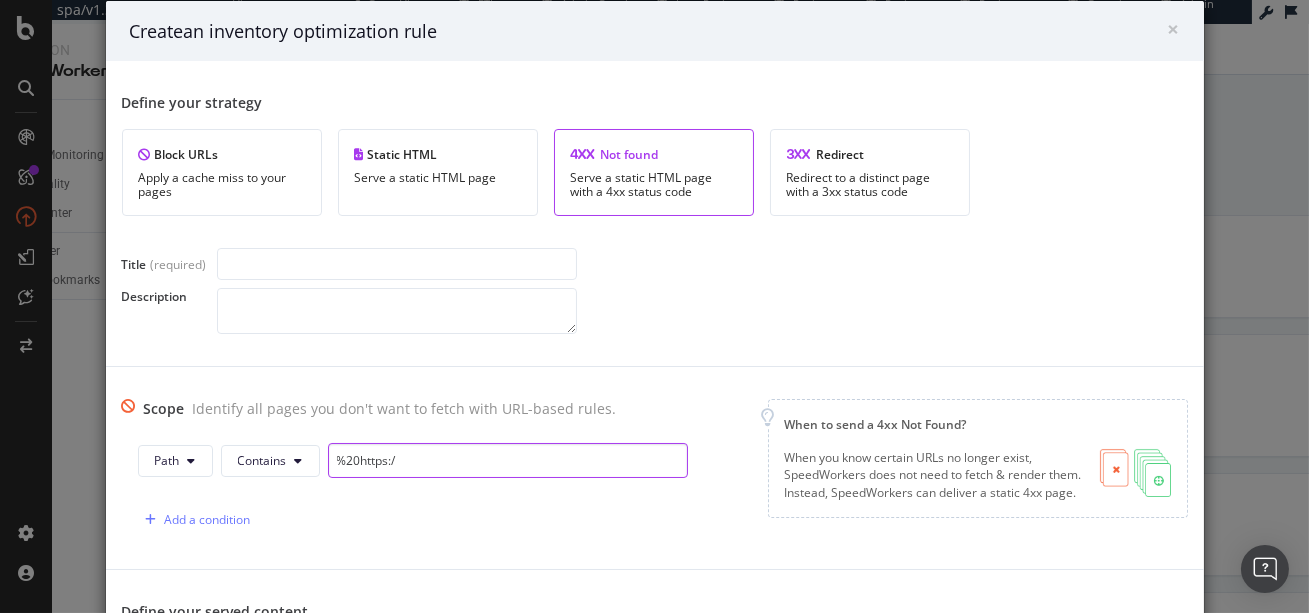 scroll, scrollTop: 30, scrollLeft: 0, axis: vertical 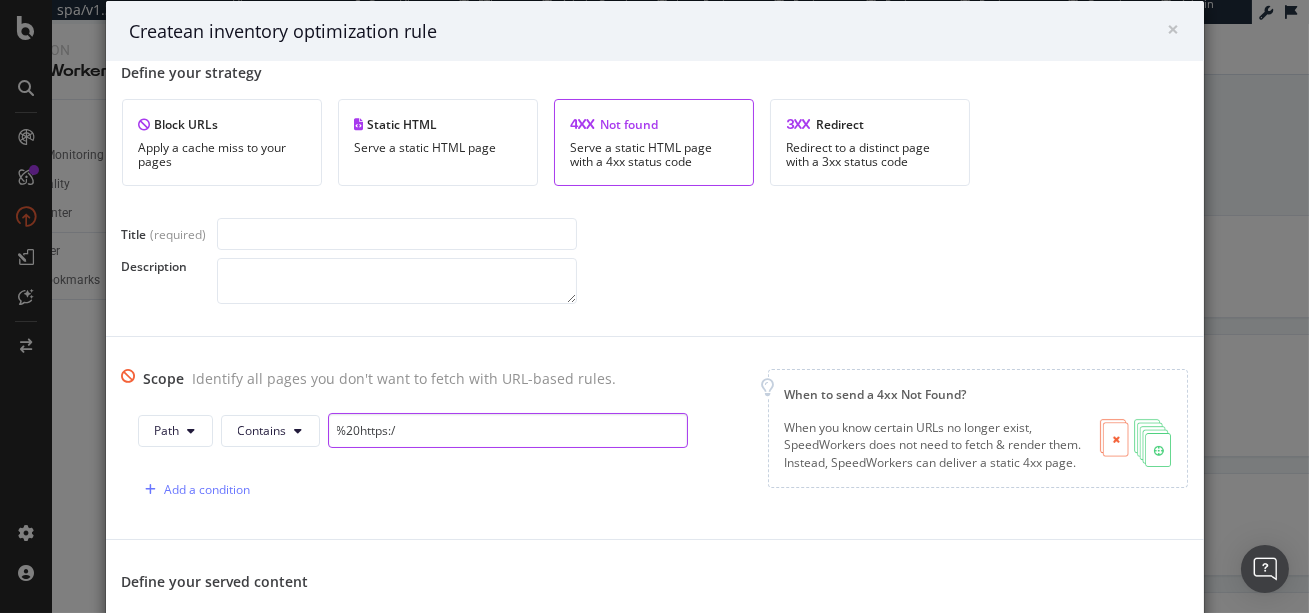 type on "%20https:/" 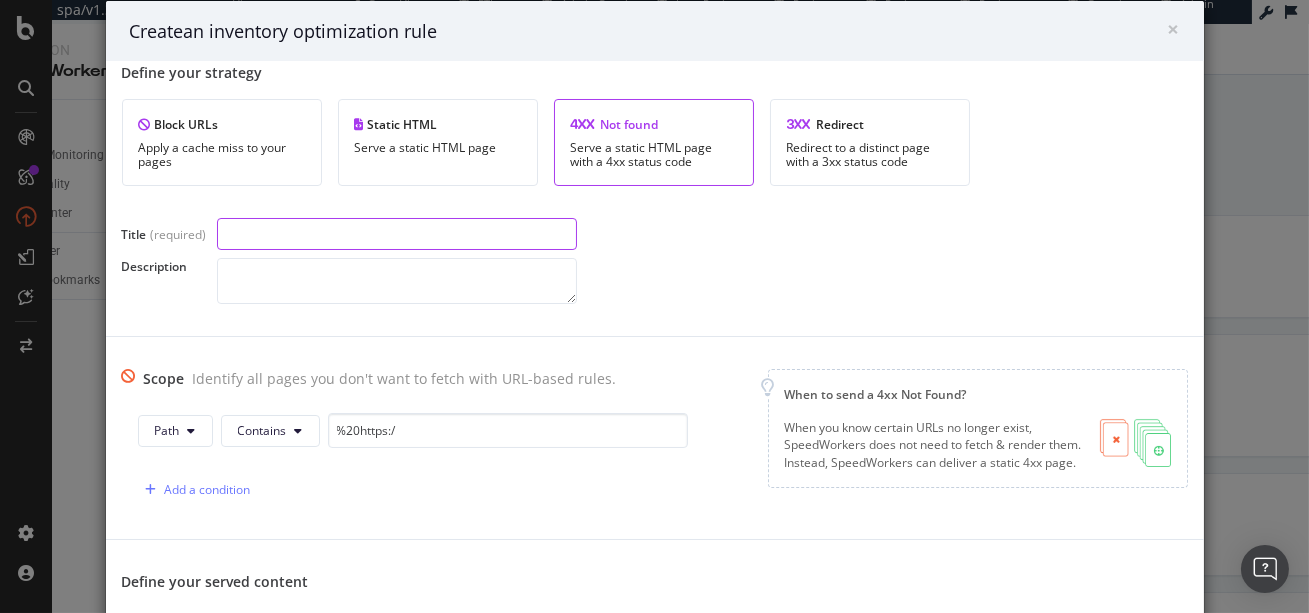 click at bounding box center (397, 234) 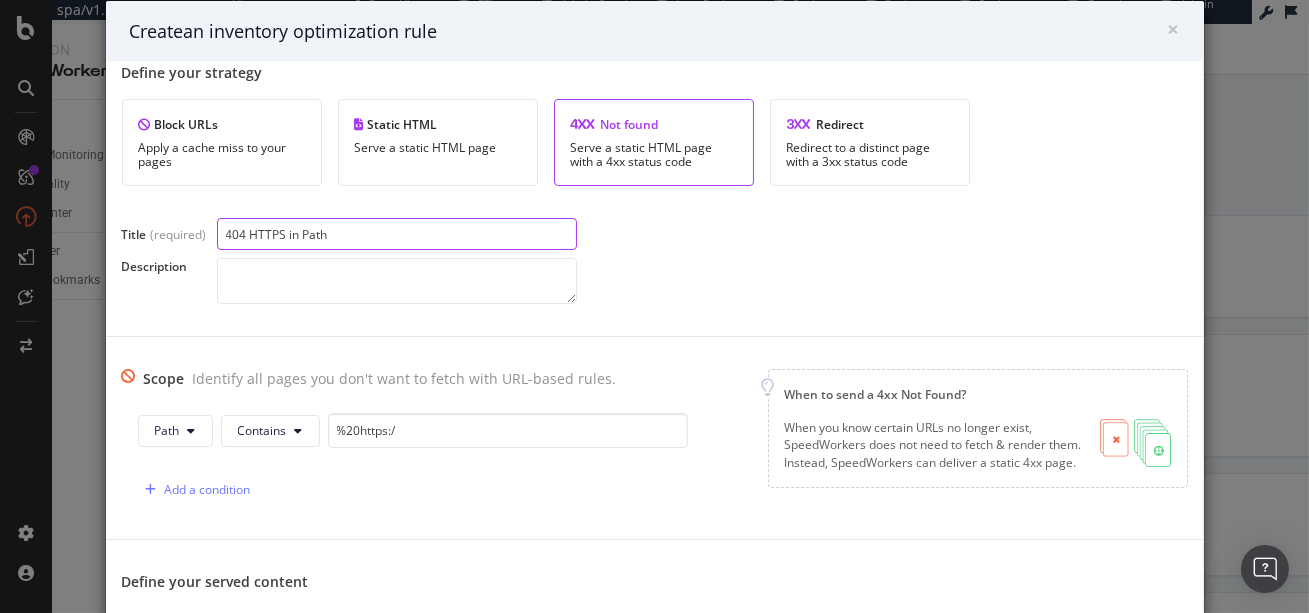 type on "404 HTTPS in Path" 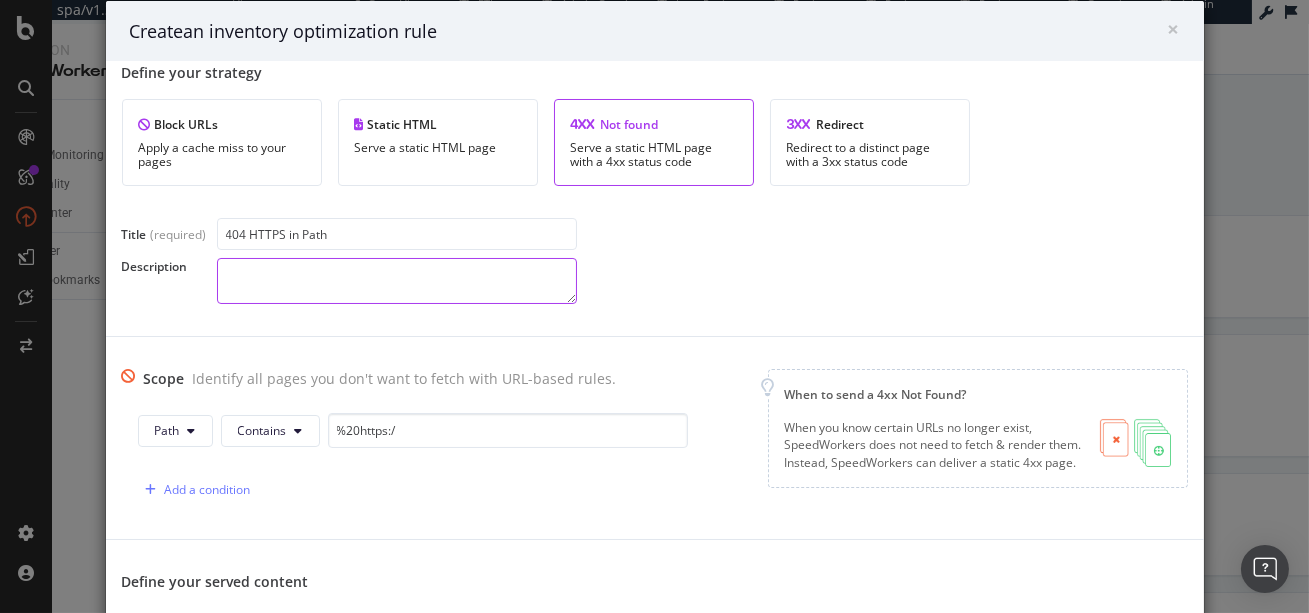click at bounding box center [397, 281] 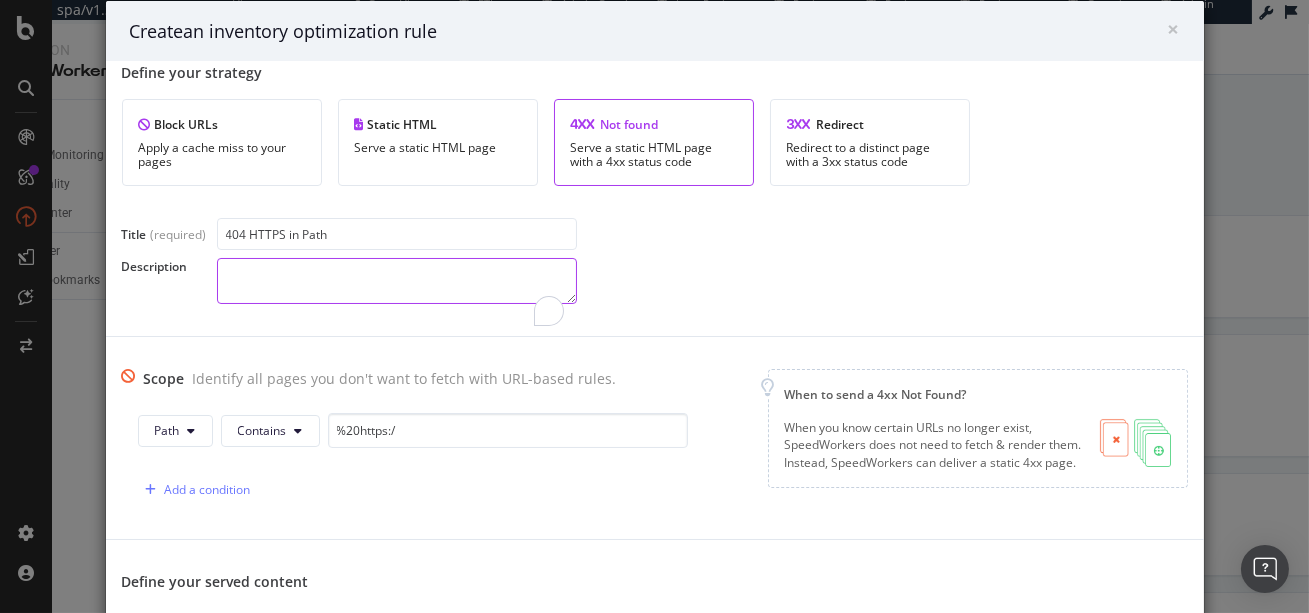 scroll, scrollTop: 30, scrollLeft: 0, axis: vertical 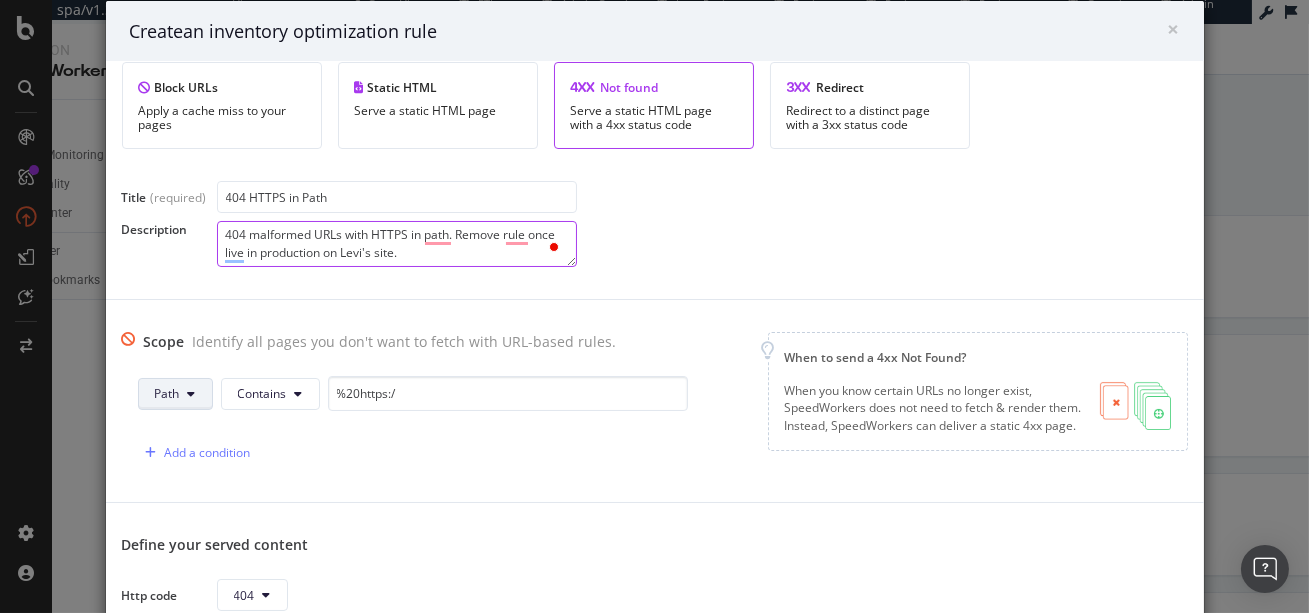 type on "404 malformed URLs with HTTPS in path. Remove rule once live in production on Levi's site." 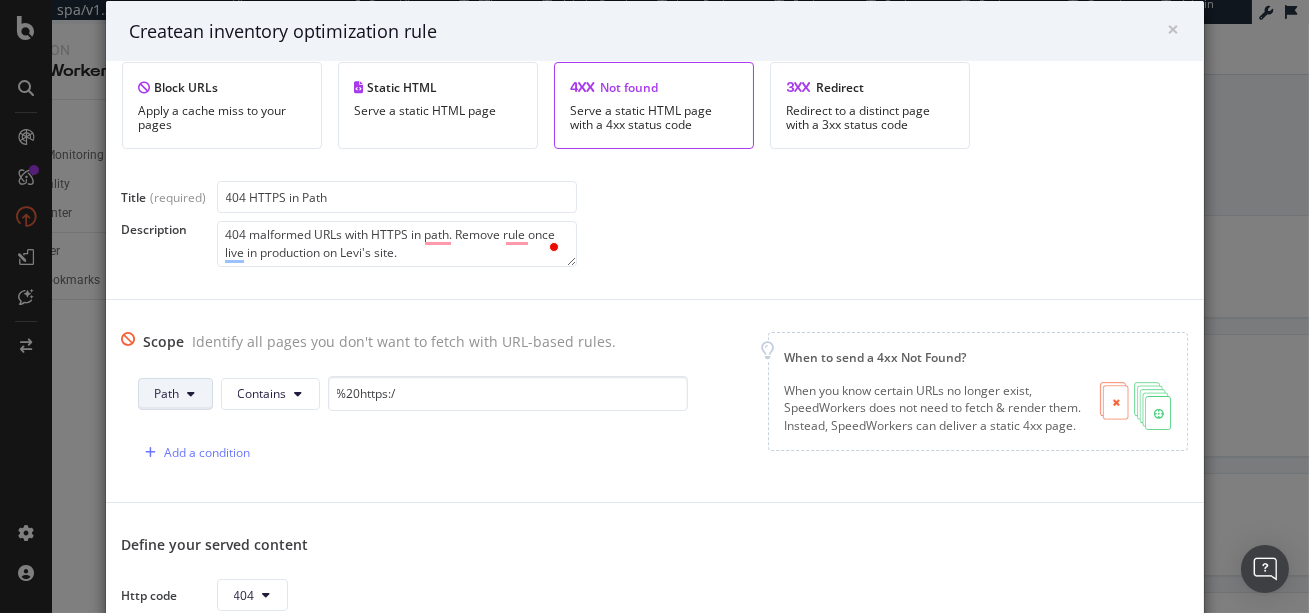 click on "Path" at bounding box center (175, 394) 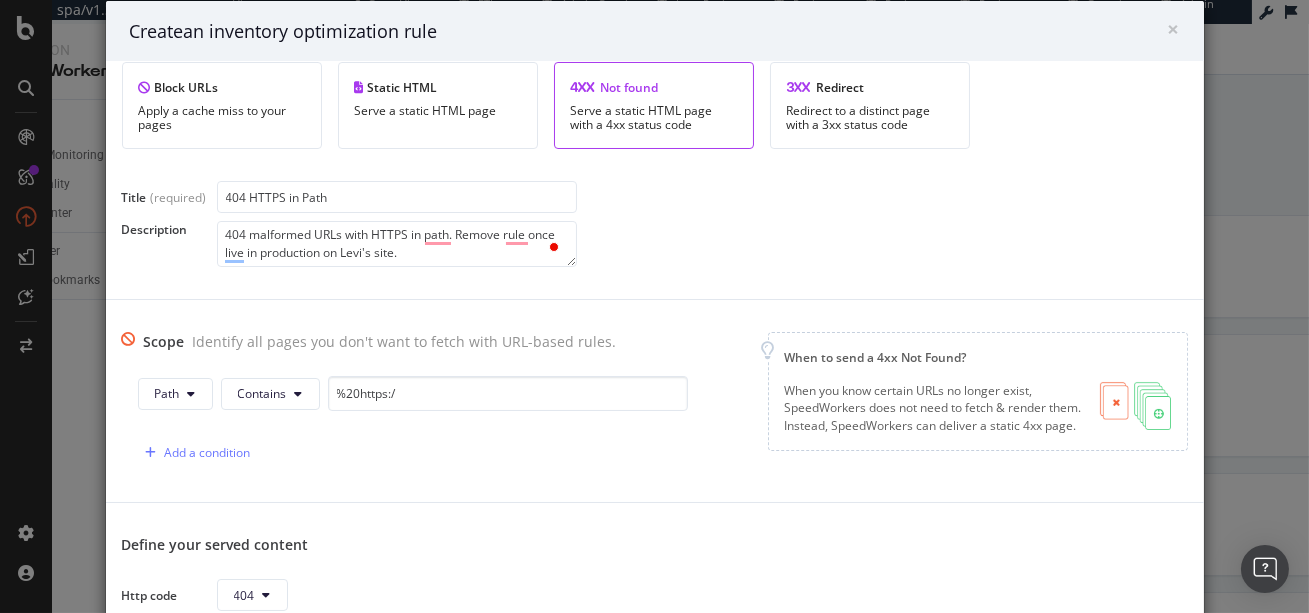 click on "Scope Identify all pages you don't want to fetch with URL-based rules. Path Contains %20https:/ Add a condition When to send a 4xx Not Found? When you know certain URLs no longer exist, SpeedWorkers does not need to fetch & render them. Instead, SpeedWorkers can deliver a static 4xx page." at bounding box center [655, 401] 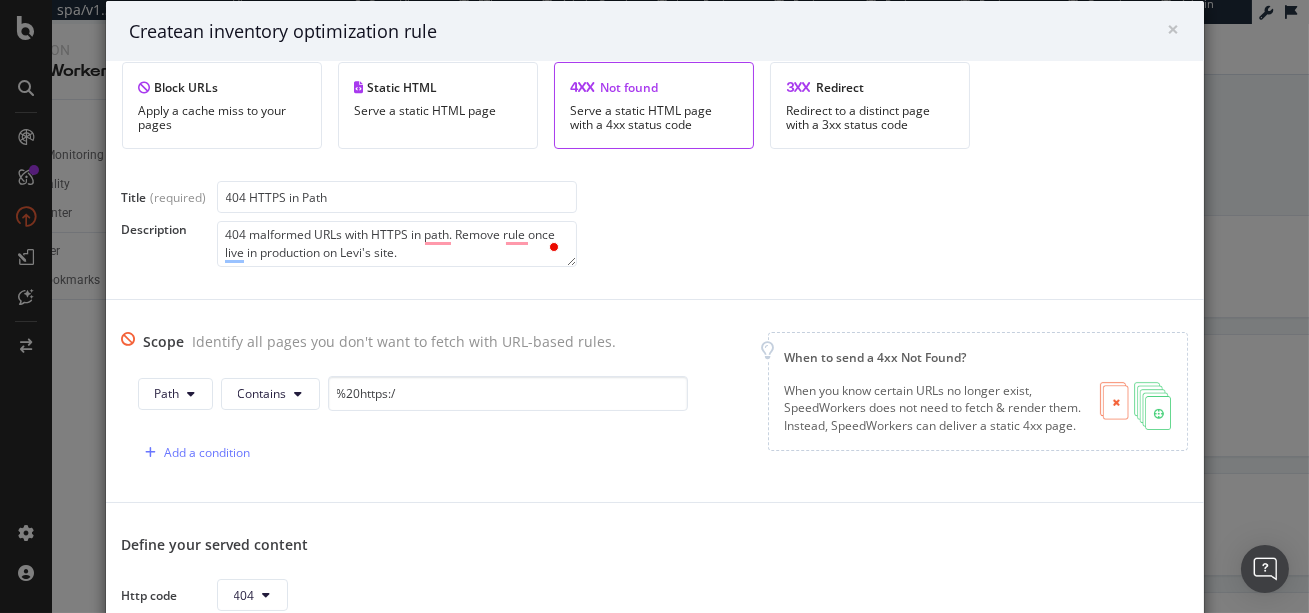 scroll, scrollTop: 80, scrollLeft: 0, axis: vertical 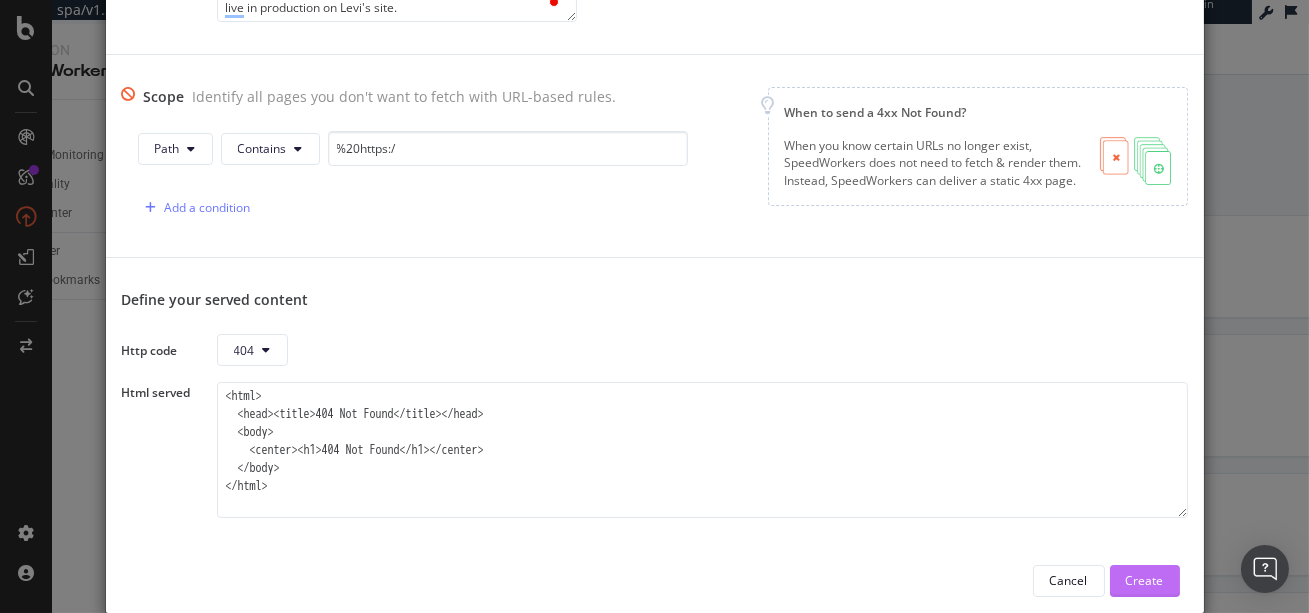 click on "Create" at bounding box center (1145, 580) 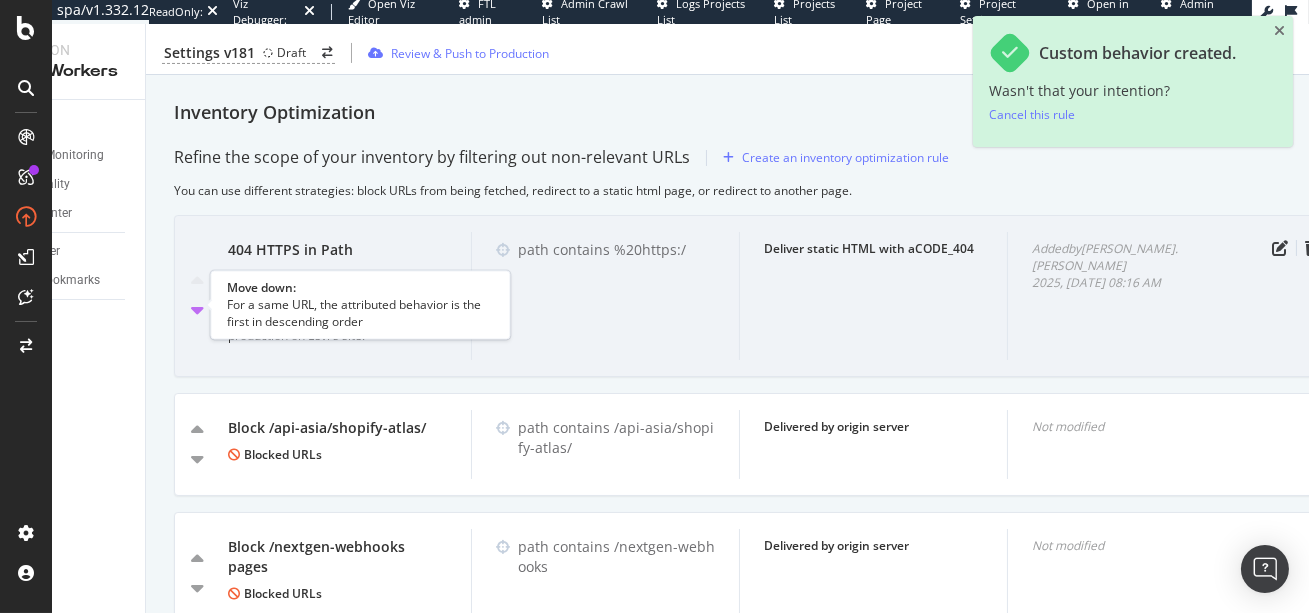 click at bounding box center (197, 310) 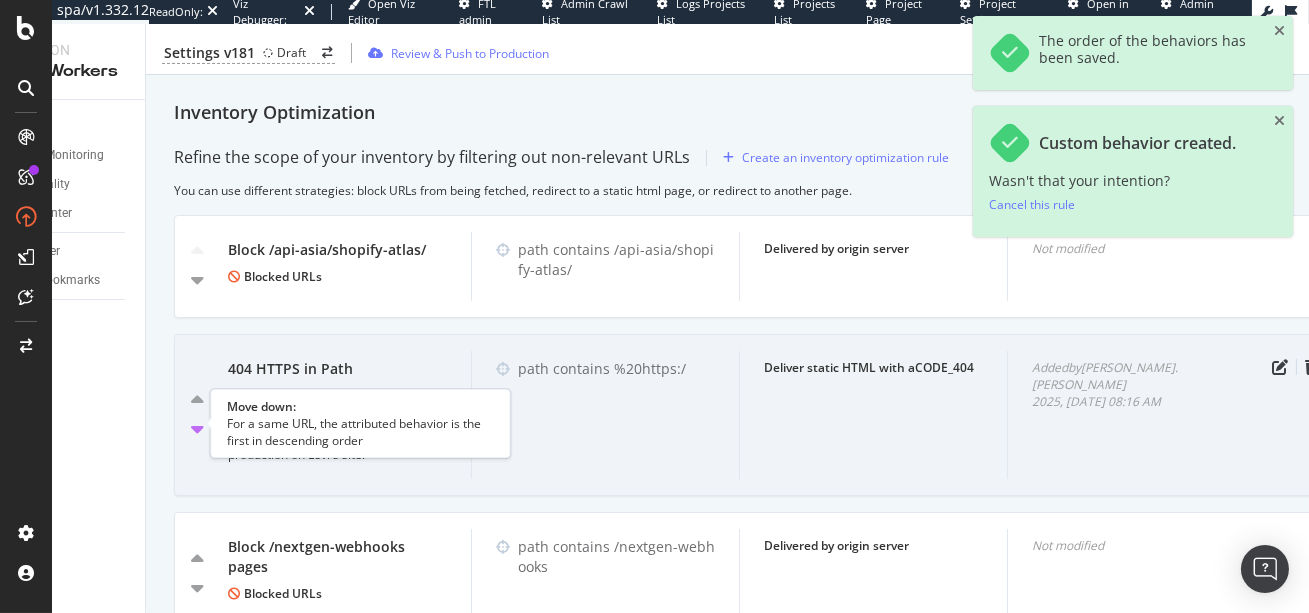 click at bounding box center (197, 429) 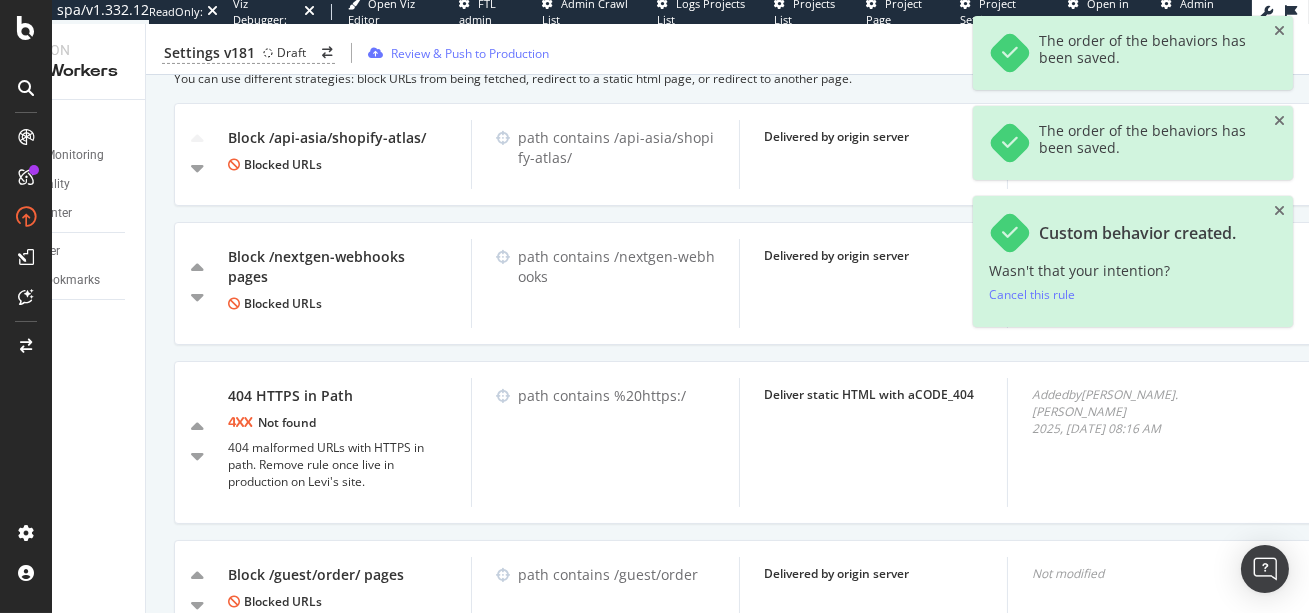 scroll, scrollTop: 947, scrollLeft: 0, axis: vertical 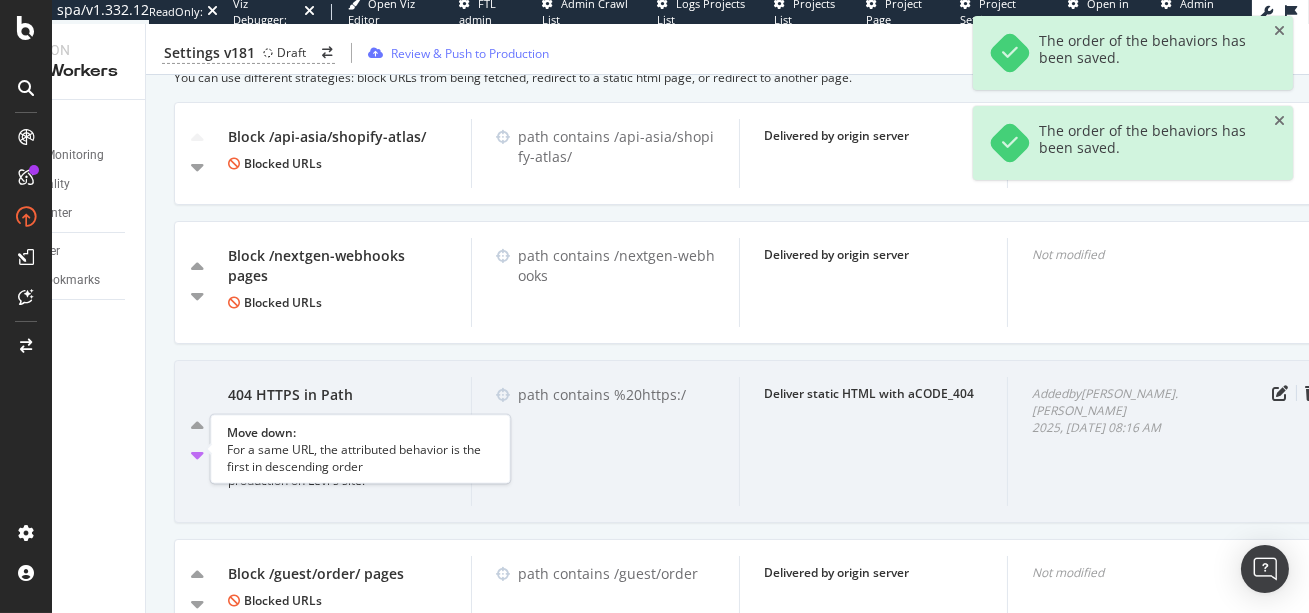 click at bounding box center (197, 455) 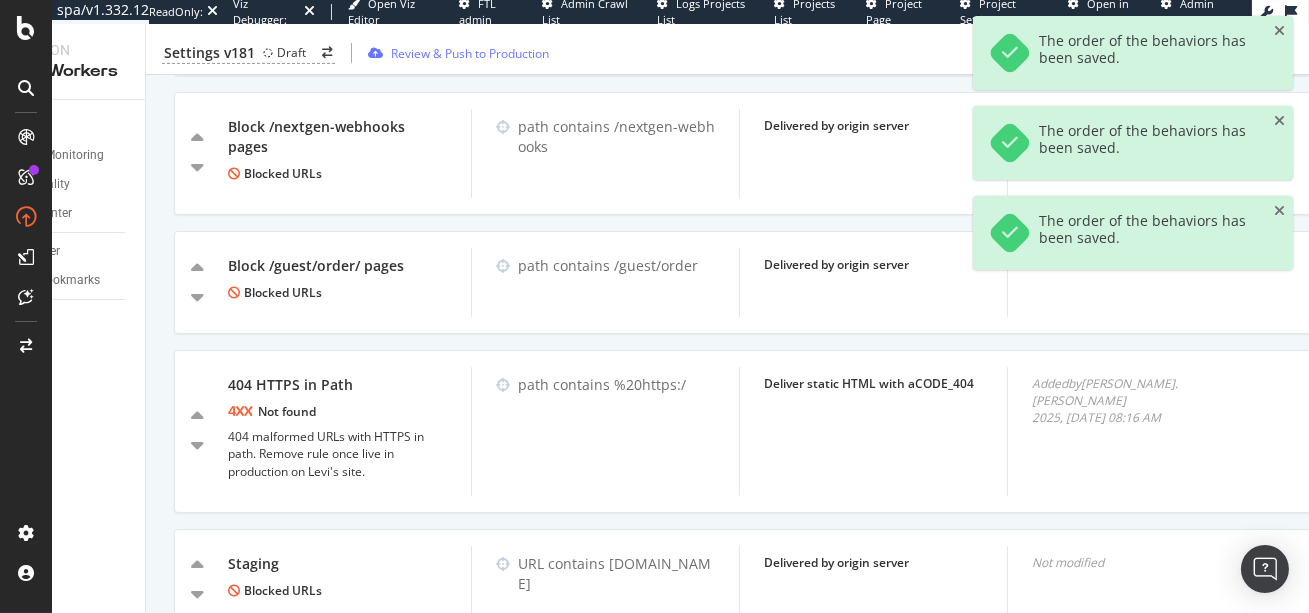 scroll, scrollTop: 1083, scrollLeft: 0, axis: vertical 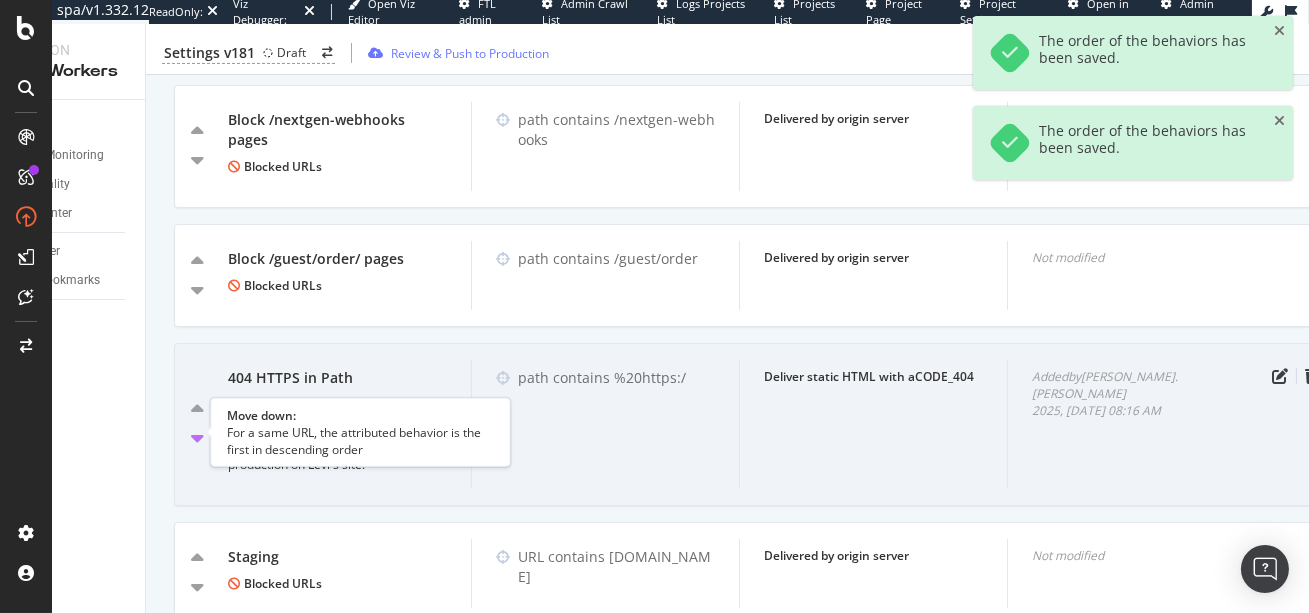 click at bounding box center [197, 438] 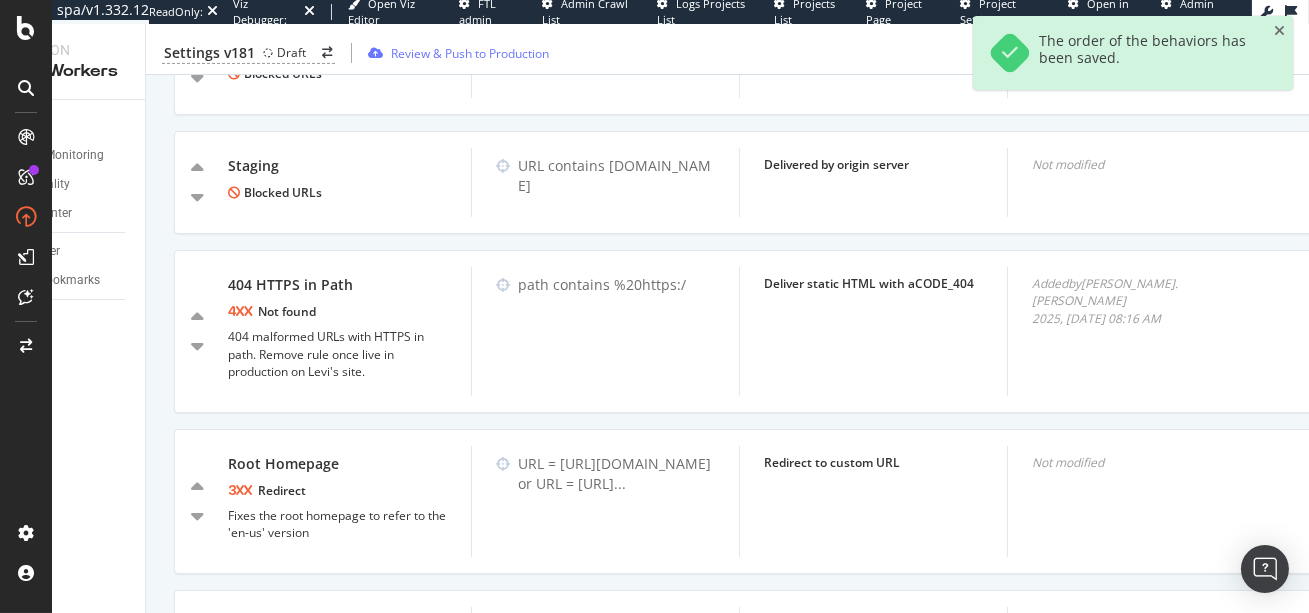 scroll, scrollTop: 1296, scrollLeft: 0, axis: vertical 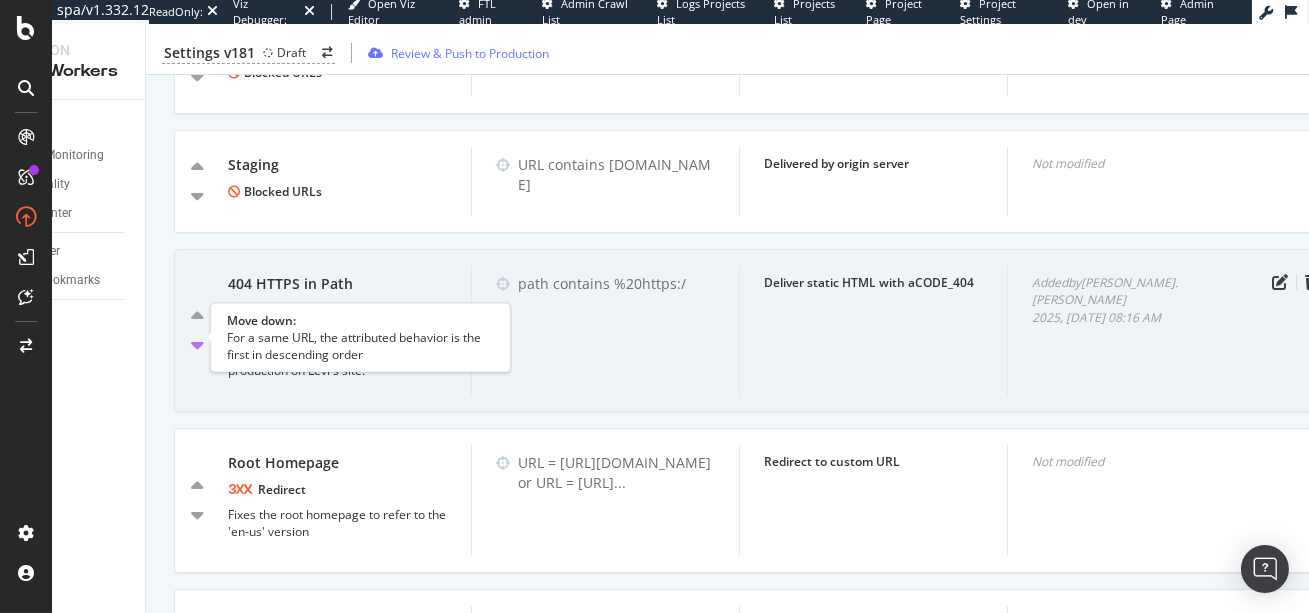 click at bounding box center (197, 345) 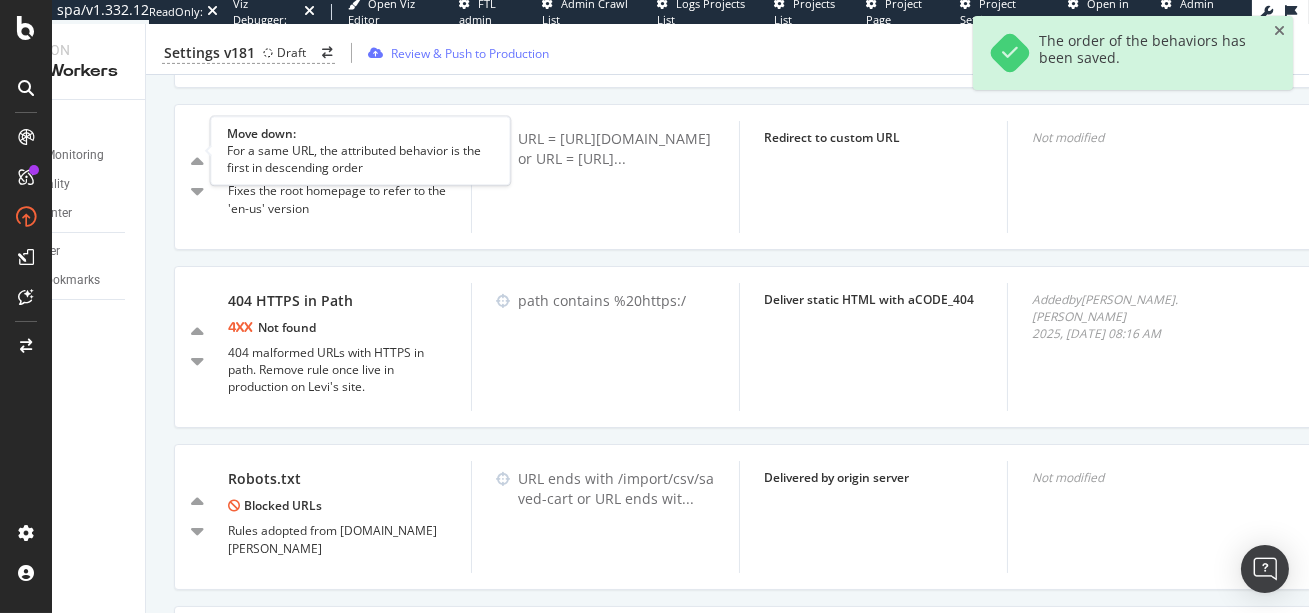 scroll, scrollTop: 1631, scrollLeft: 0, axis: vertical 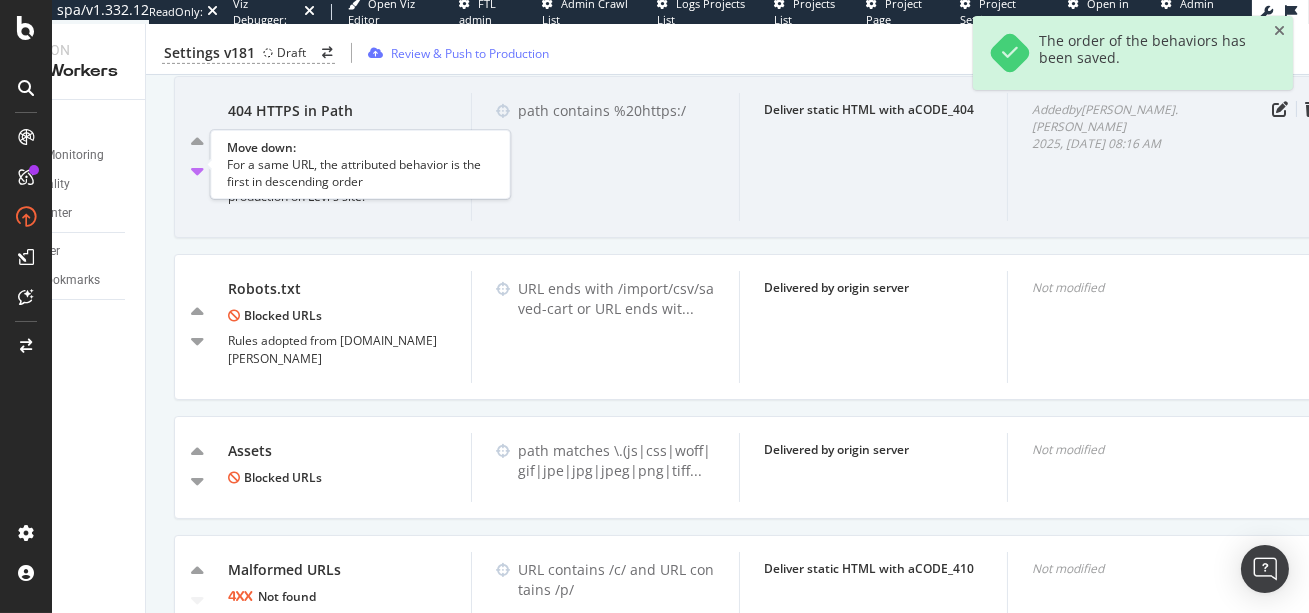 click at bounding box center (197, 171) 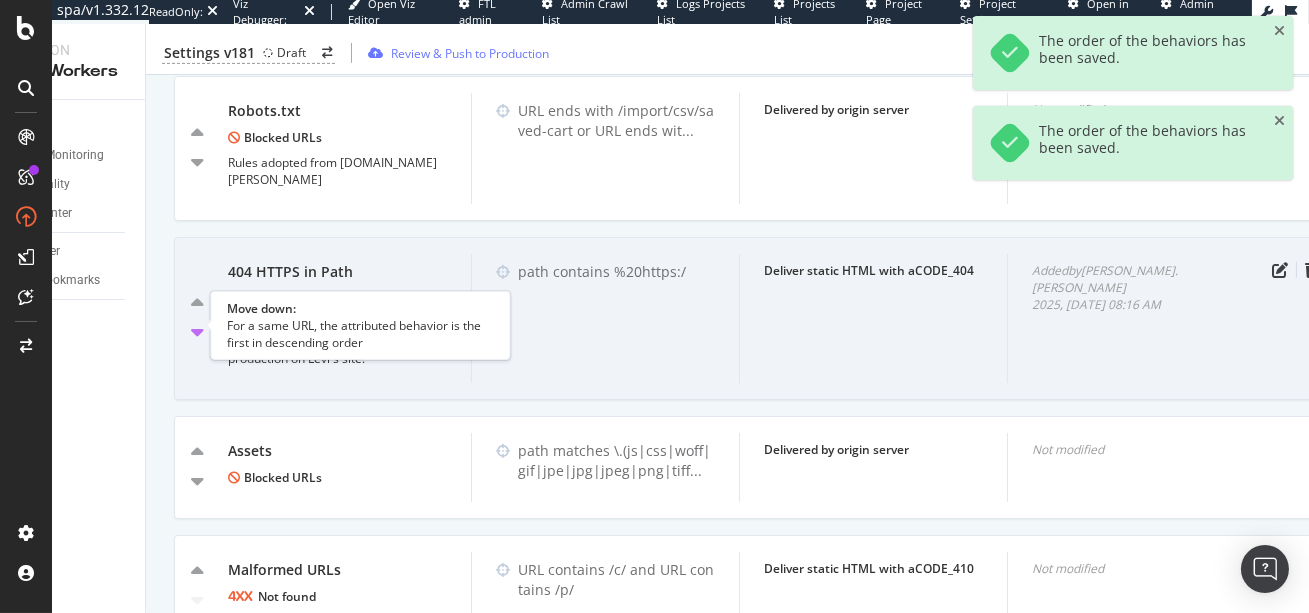 click at bounding box center (197, 332) 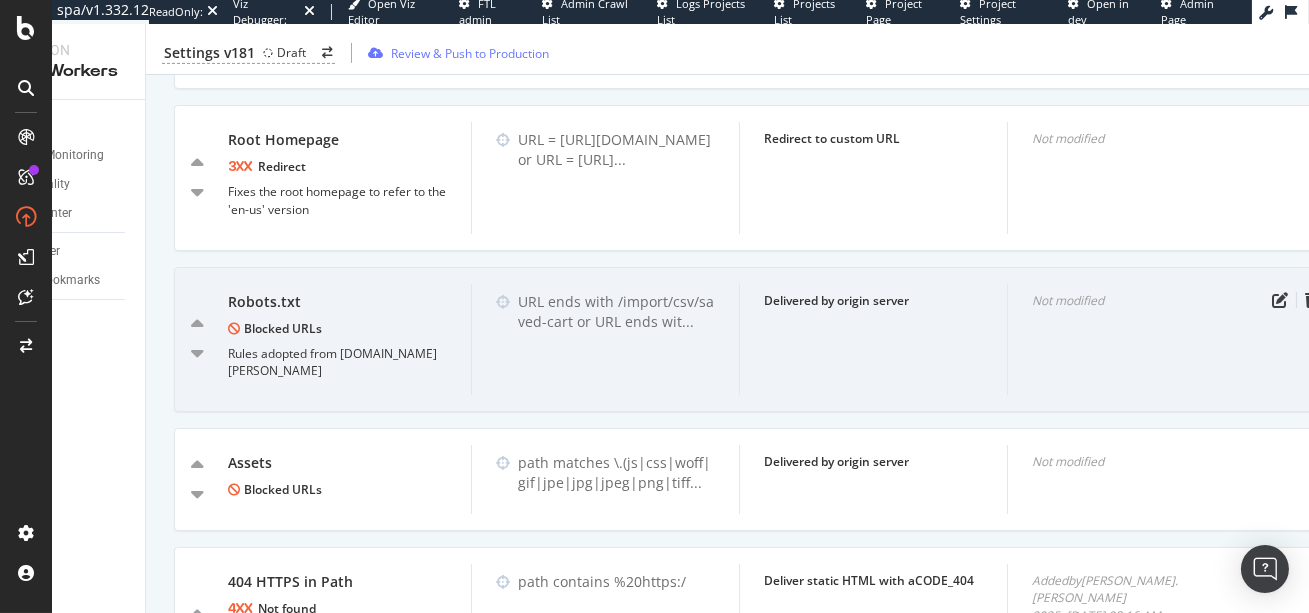 scroll, scrollTop: 1439, scrollLeft: 0, axis: vertical 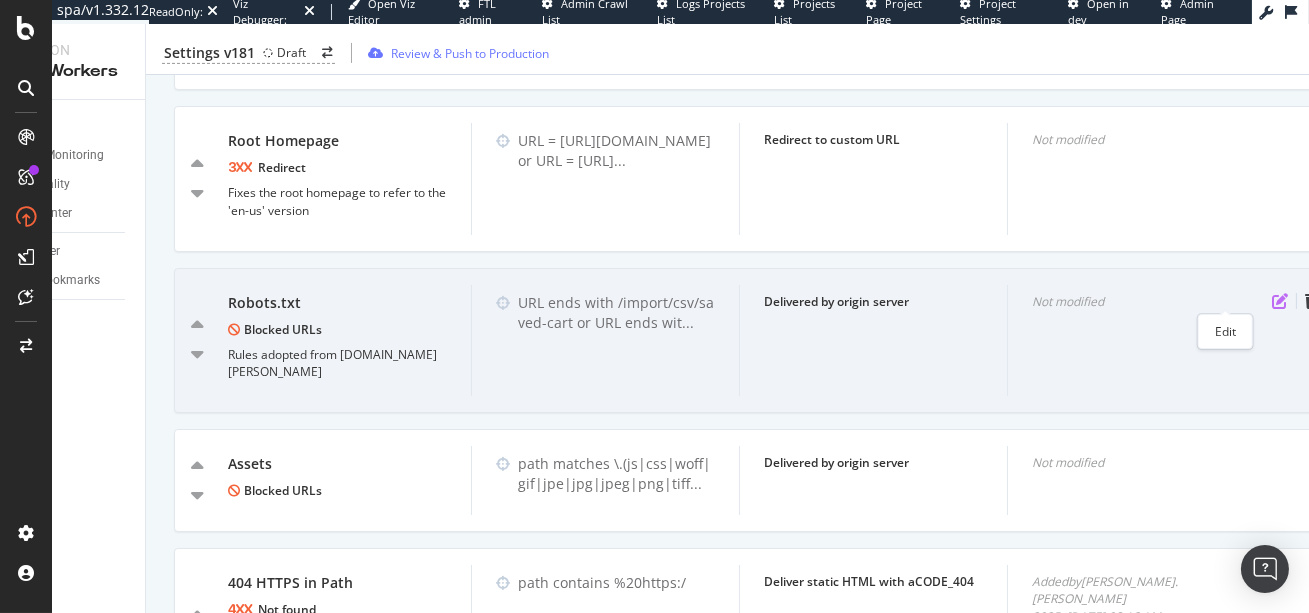 click at bounding box center (1280, 301) 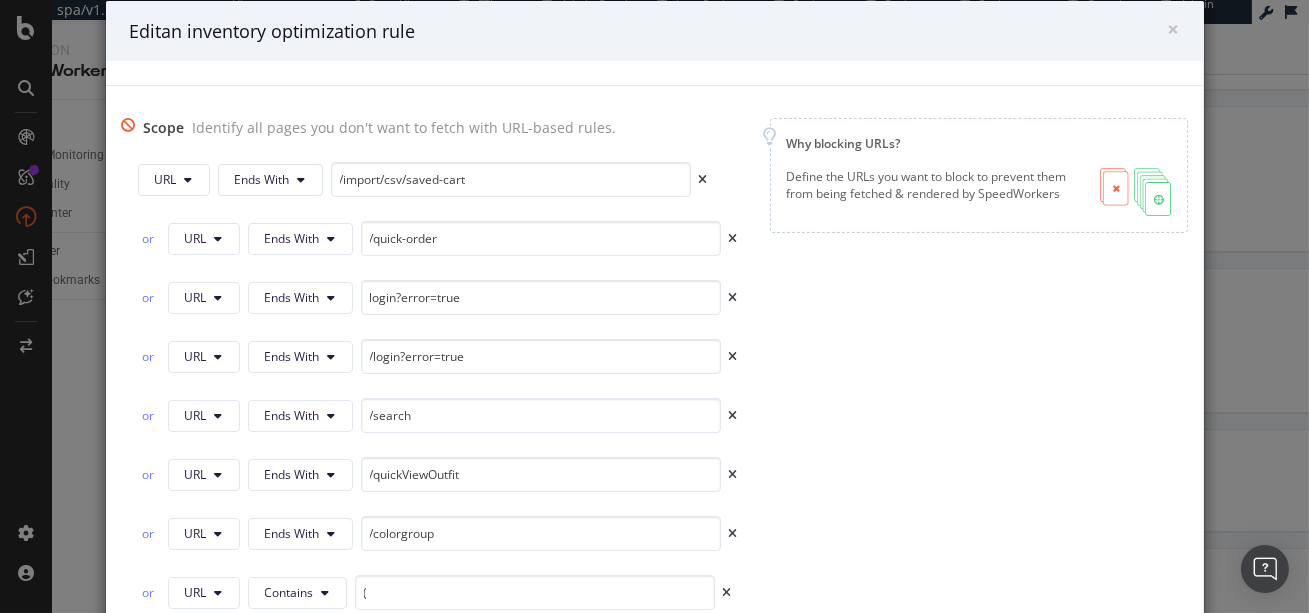 scroll, scrollTop: 317, scrollLeft: 0, axis: vertical 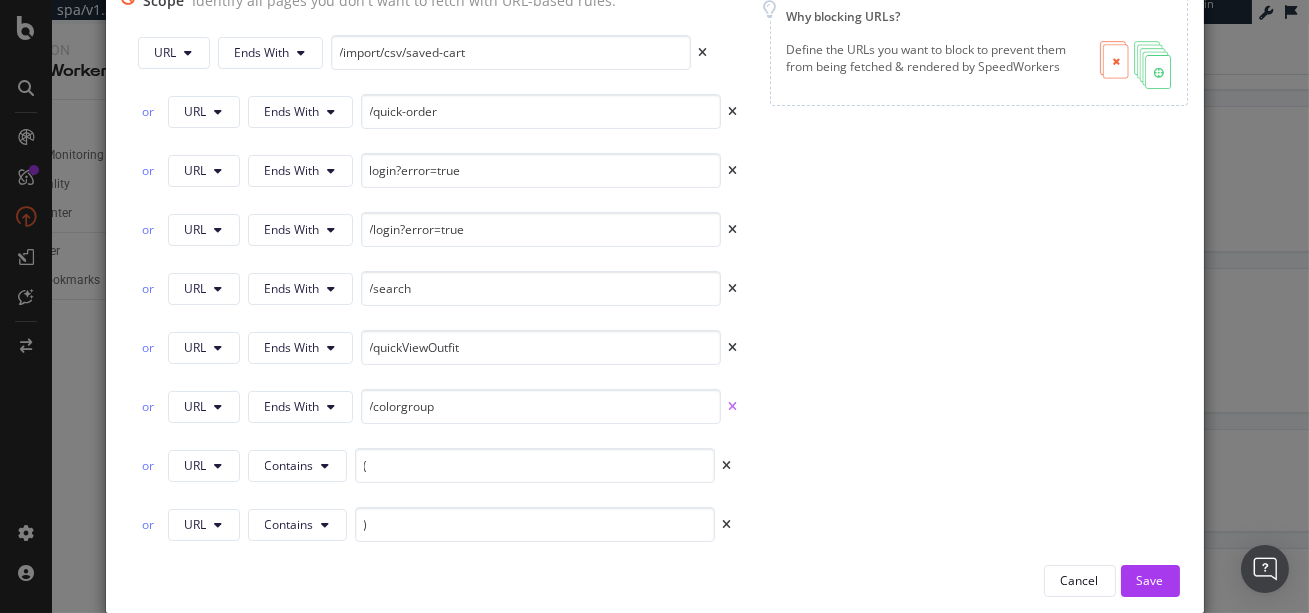 click at bounding box center (733, 407) 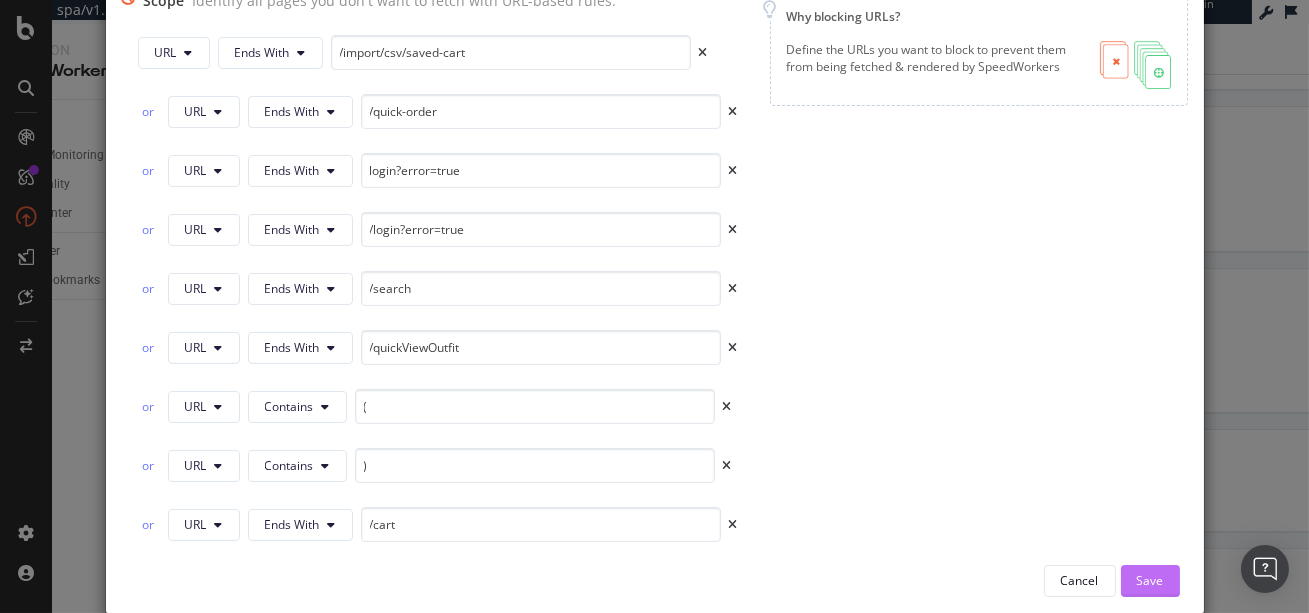 click on "Save" at bounding box center (1150, 580) 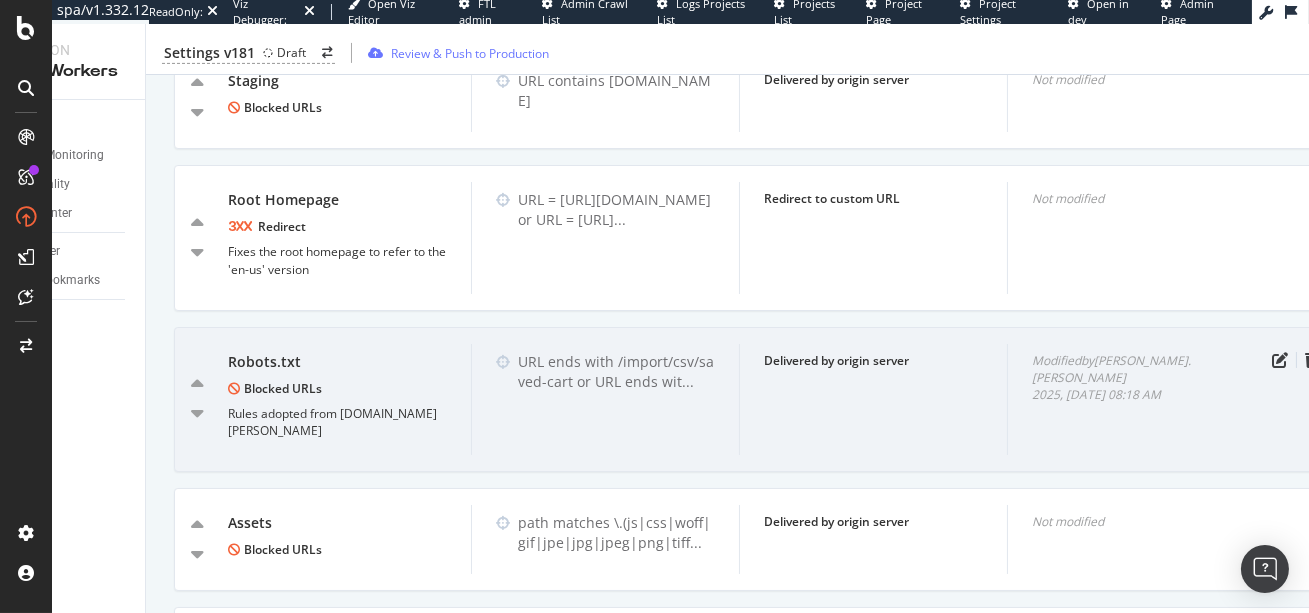 scroll, scrollTop: 1722, scrollLeft: 0, axis: vertical 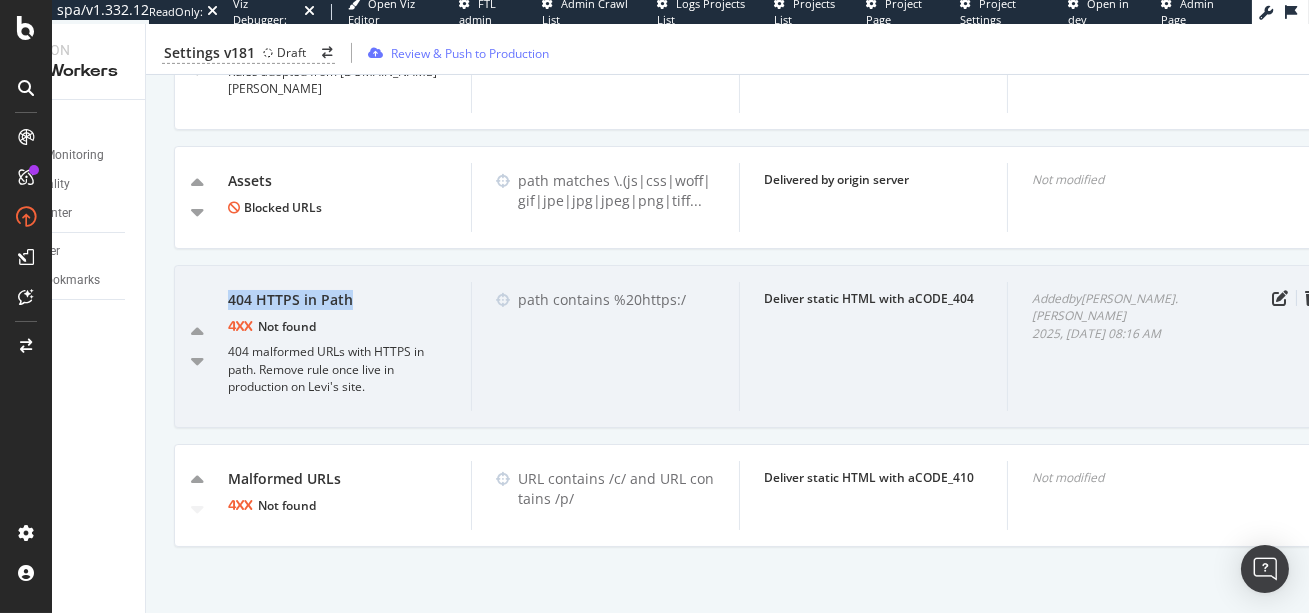 drag, startPoint x: 345, startPoint y: 300, endPoint x: 230, endPoint y: 289, distance: 115.52489 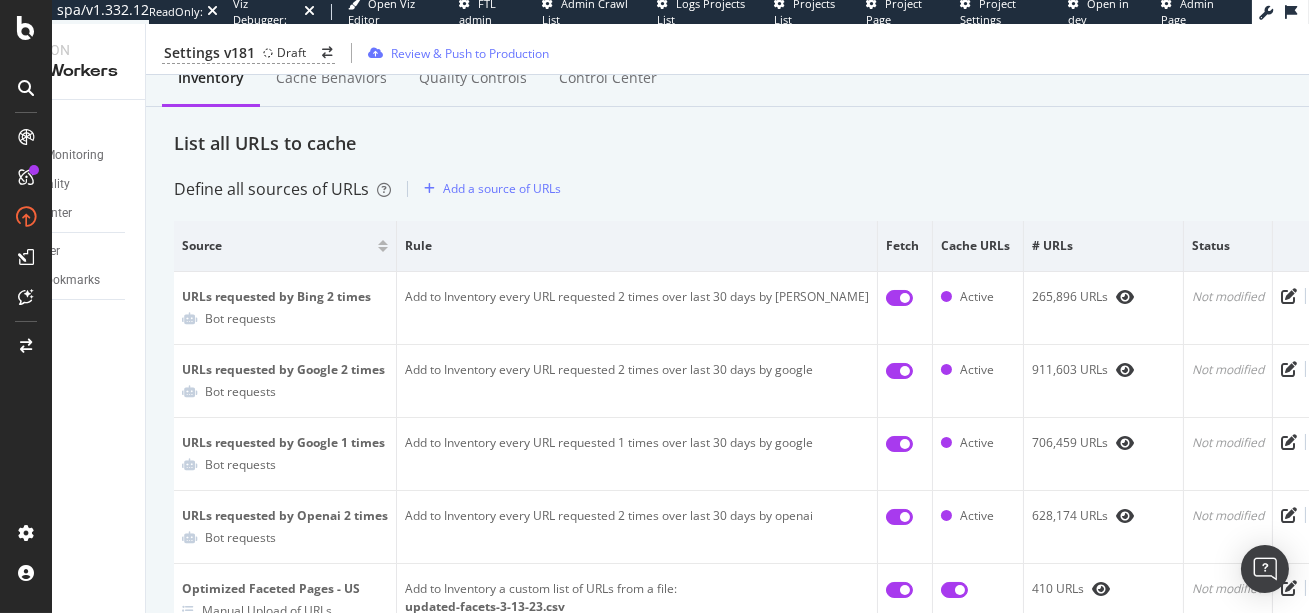 scroll, scrollTop: 0, scrollLeft: 0, axis: both 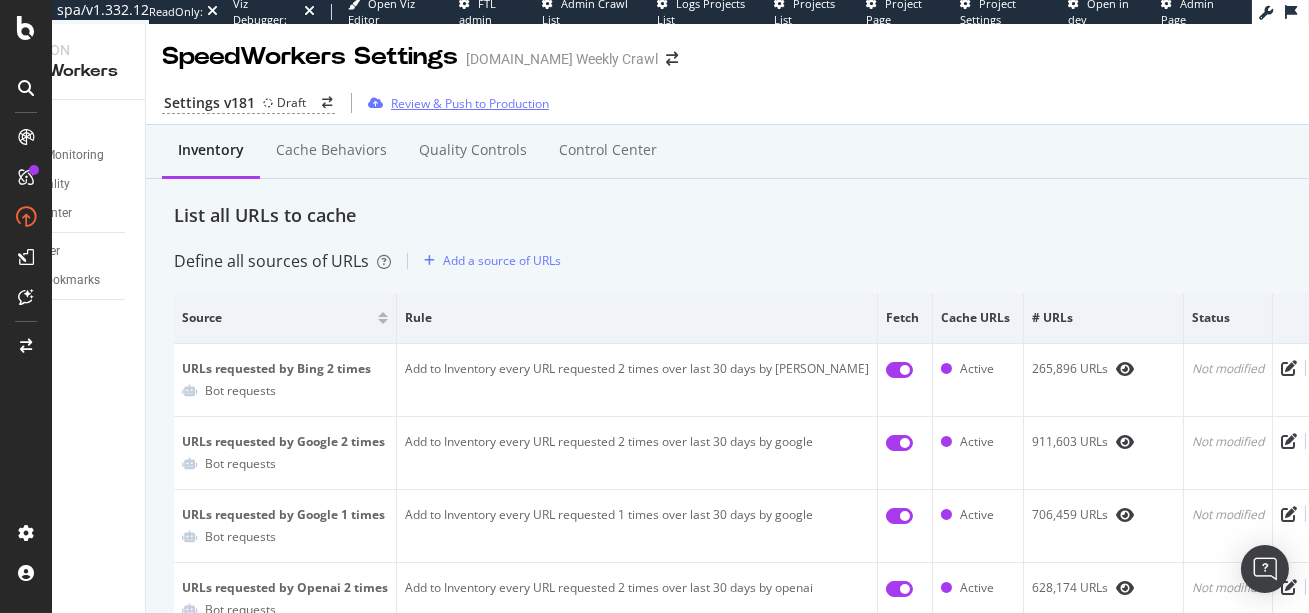 click on "Review & Push to Production" at bounding box center [454, 103] 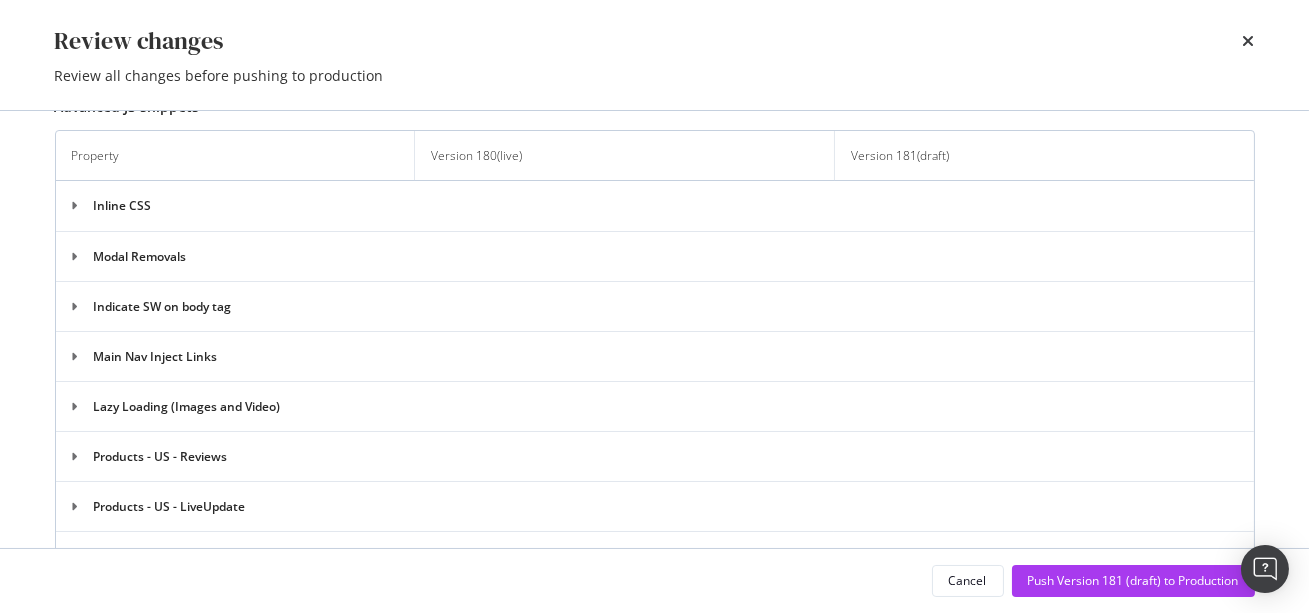 scroll, scrollTop: 2806, scrollLeft: 0, axis: vertical 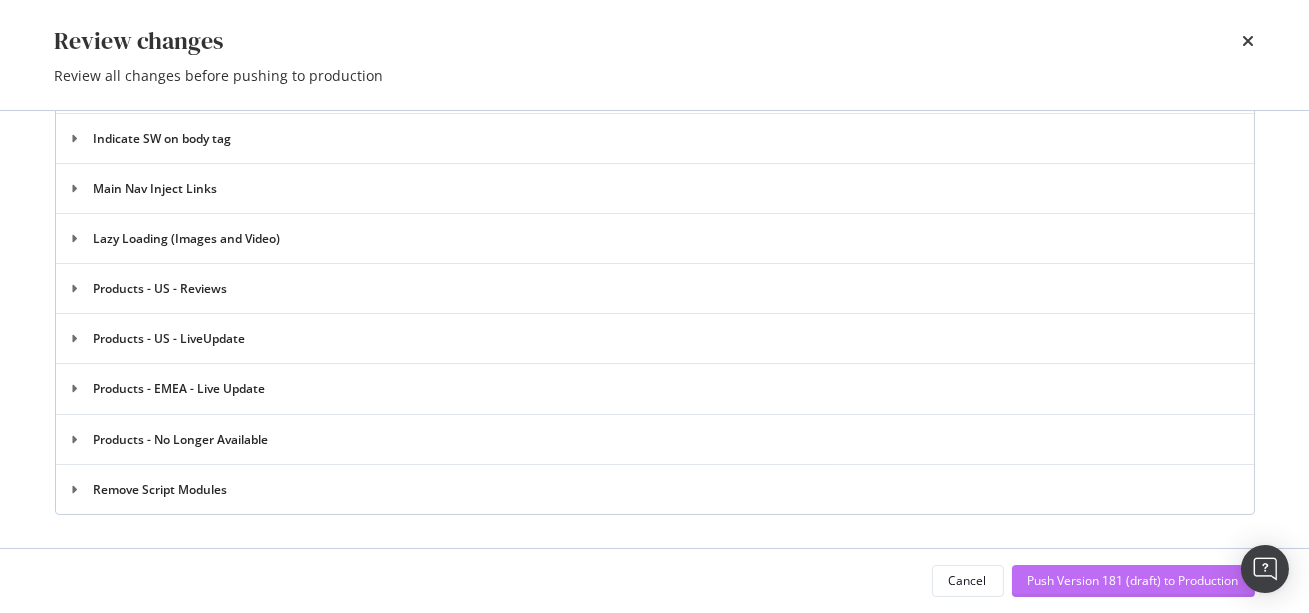 click on "Push Version 181 (draft) to Production" at bounding box center [1133, 580] 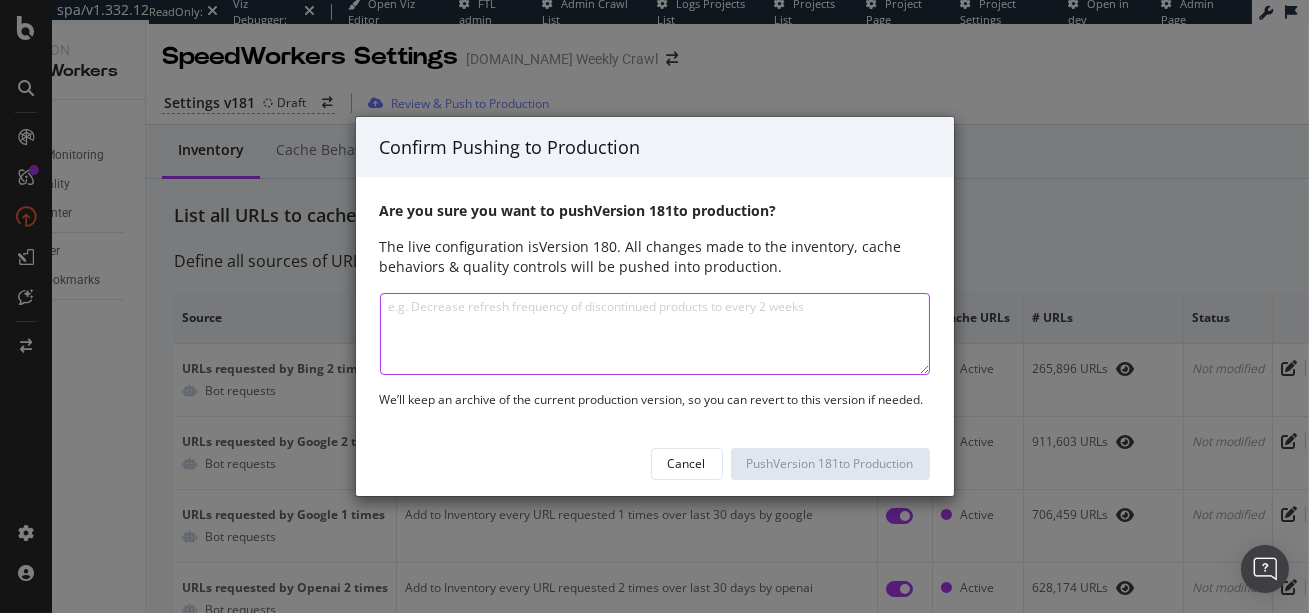 click at bounding box center [655, 334] 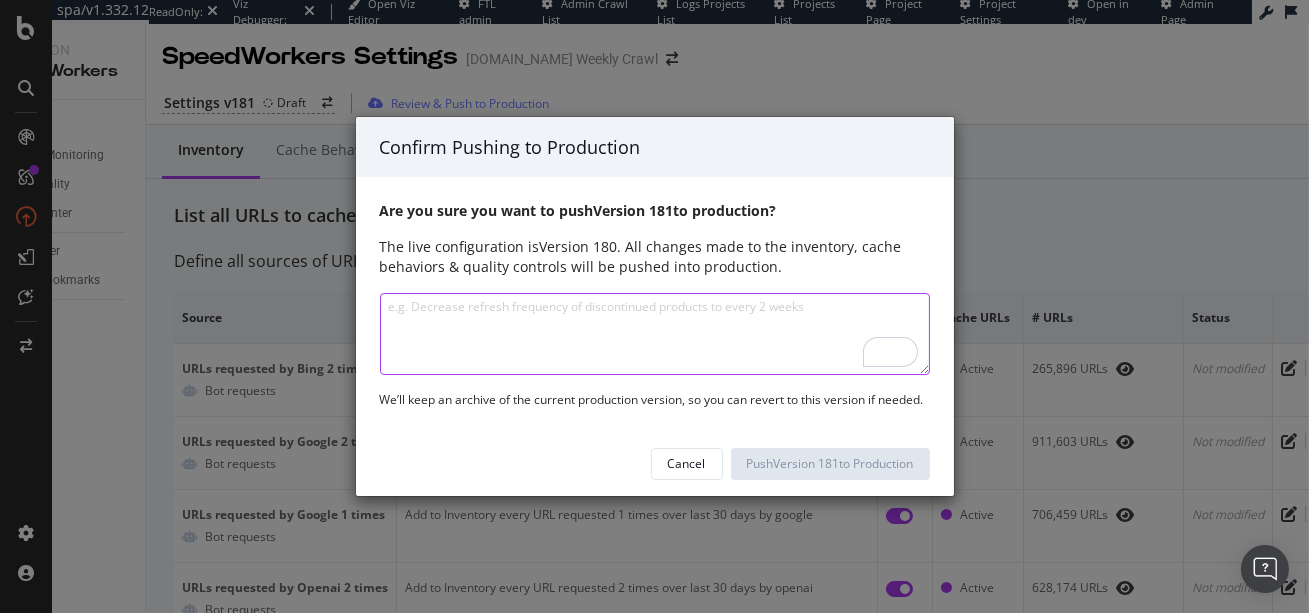 paste on "404 HTTPS in Path" 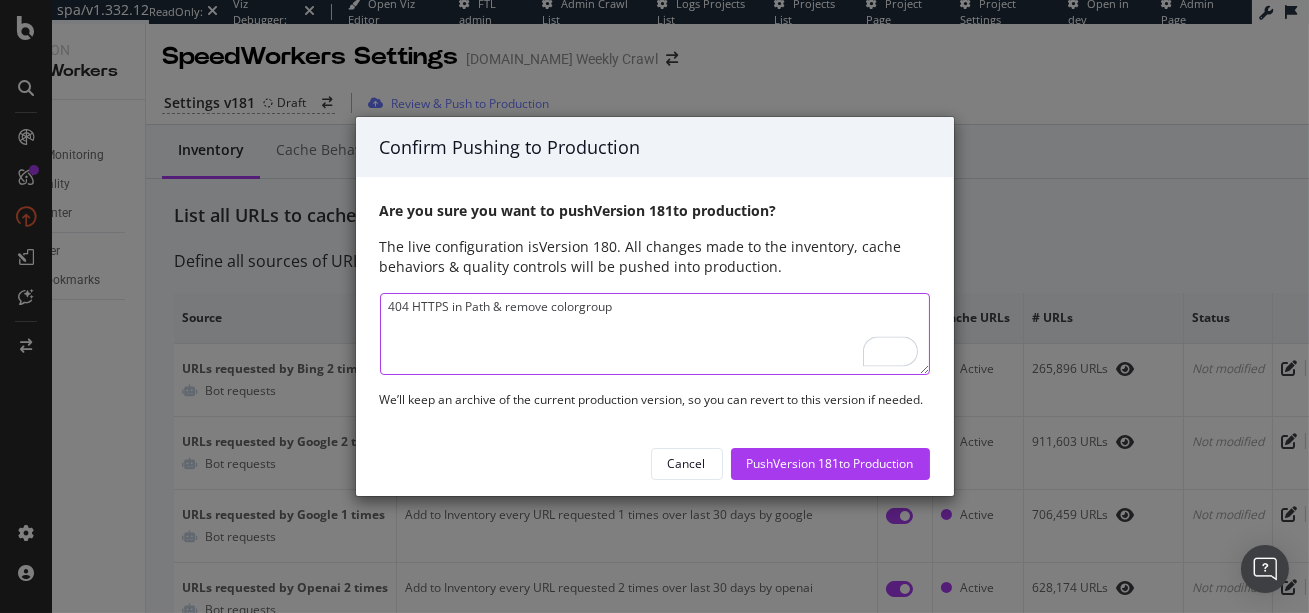 click on "404 HTTPS in Path & remove colorgroup" at bounding box center (655, 334) 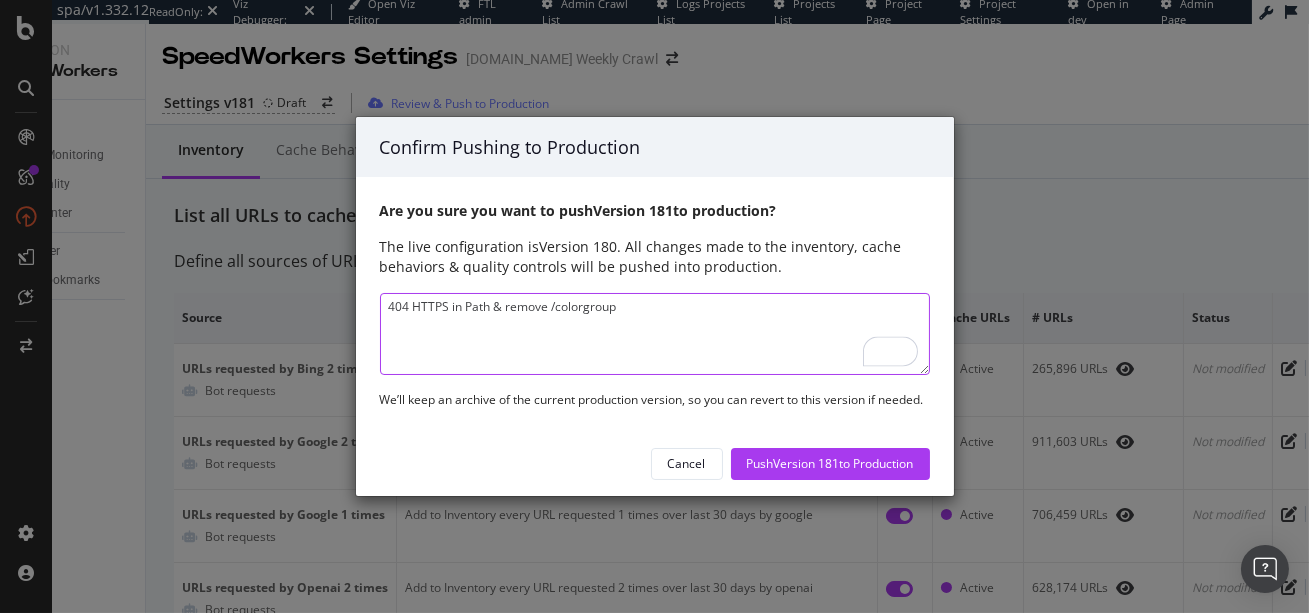 click on "404 HTTPS in Path & remove /colorgroup" at bounding box center [655, 334] 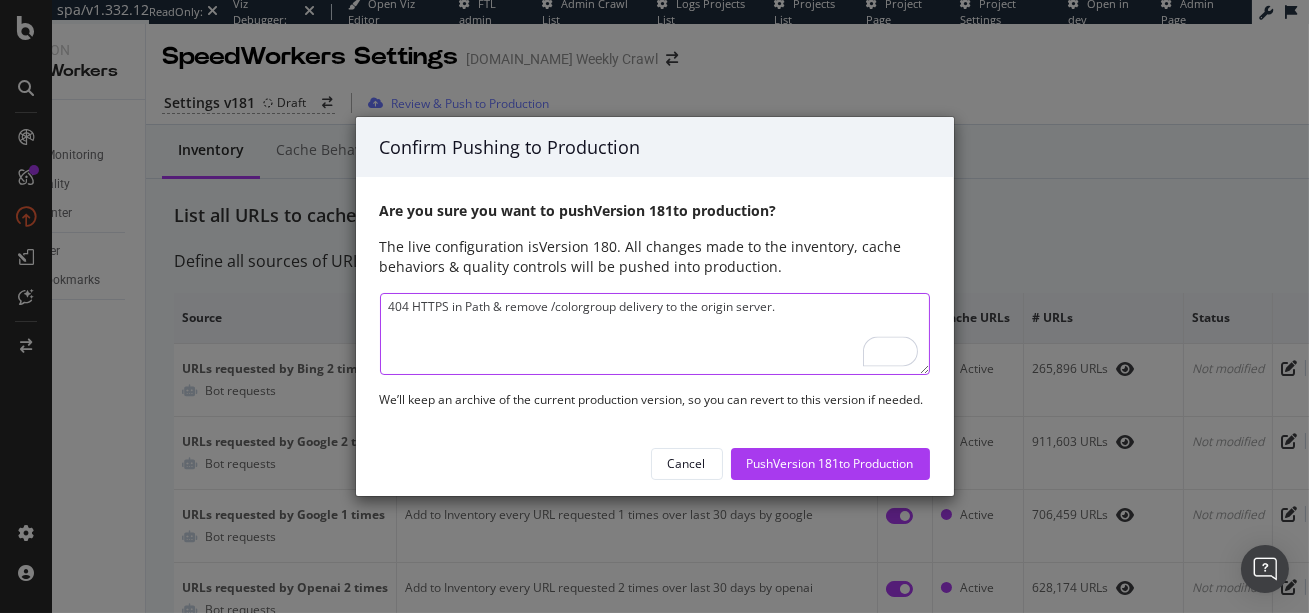 click on "404 HTTPS in Path & remove /colorgroup delivery to the origin server." at bounding box center (655, 334) 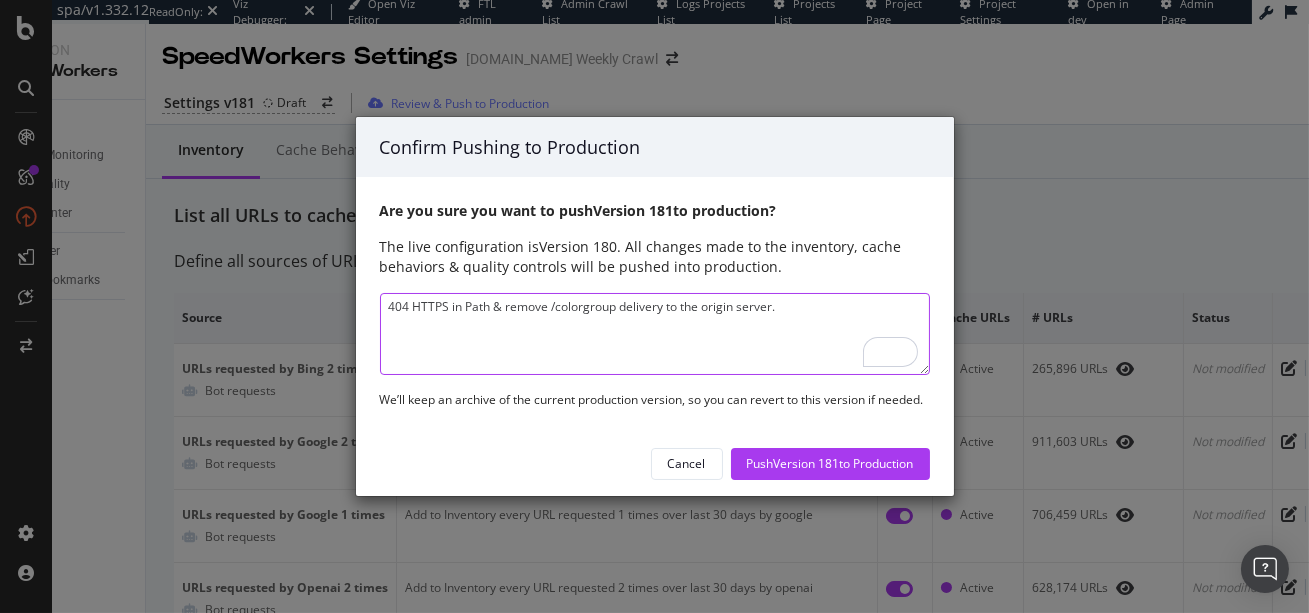 click on "404 HTTPS in Path & remove /colorgroup delivery to the origin server." at bounding box center (655, 334) 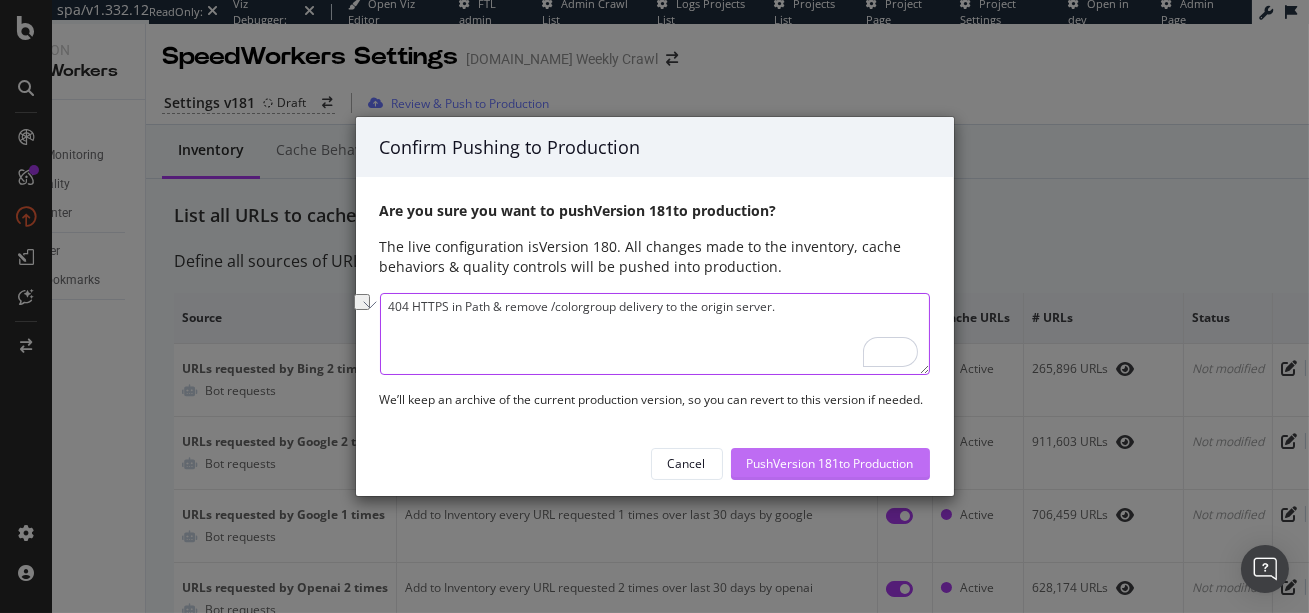 type on "404 HTTPS in Path & remove /colorgroup delivery to the origin server." 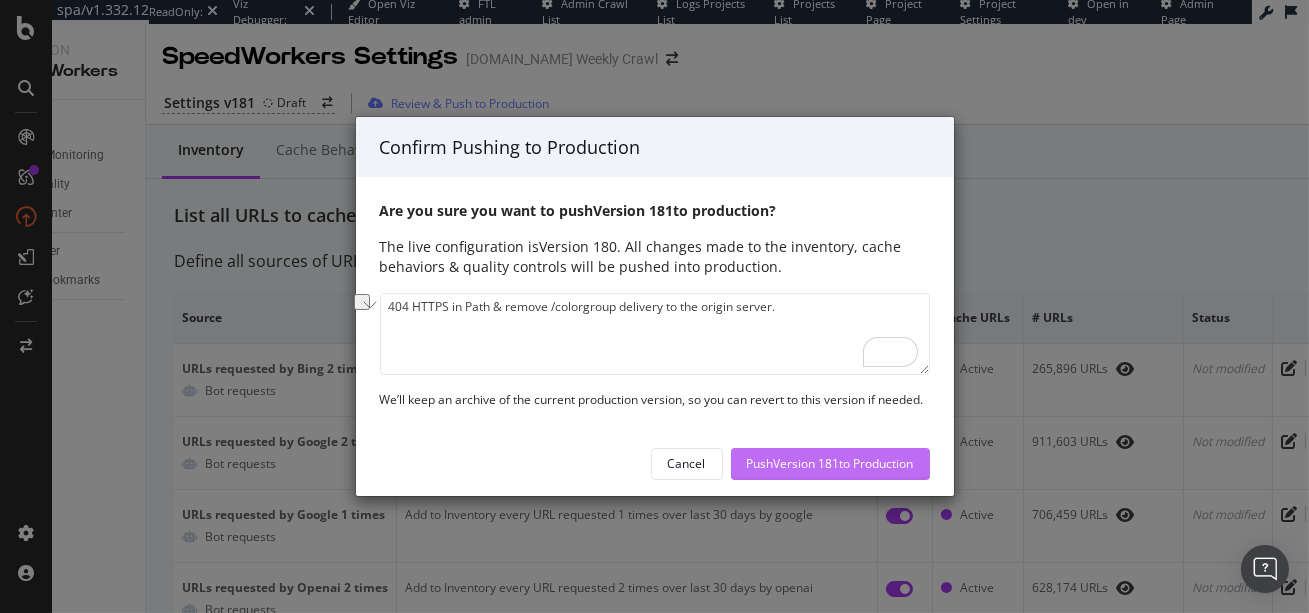 click on "Push  Version 181  to Production" at bounding box center (830, 463) 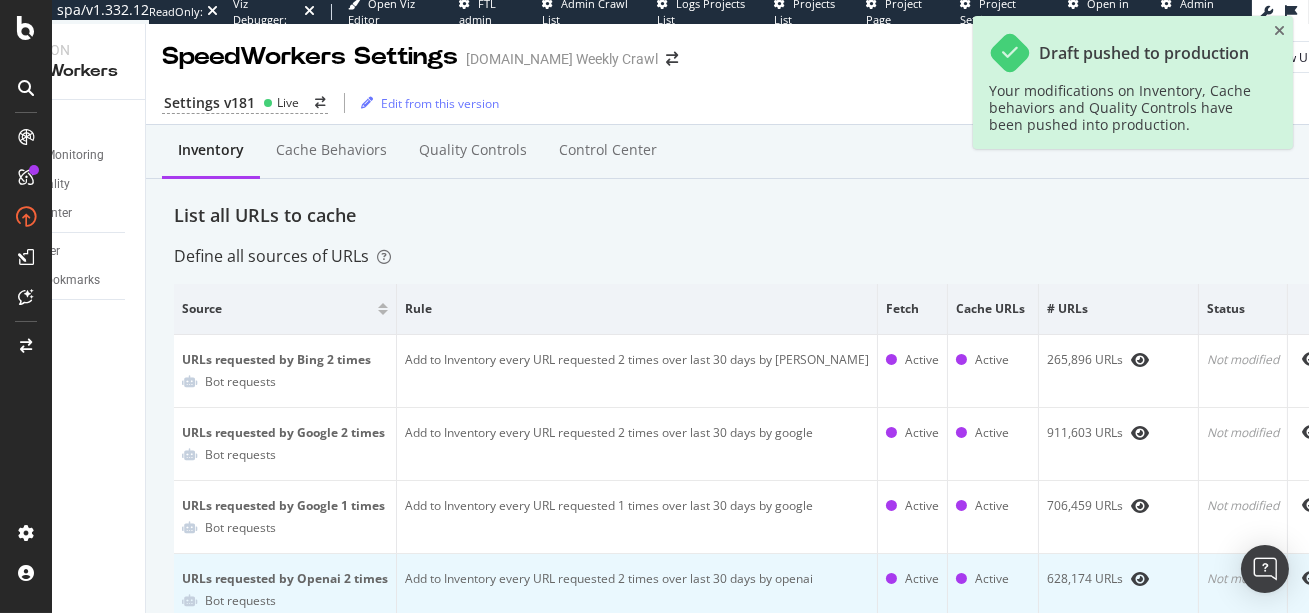 scroll, scrollTop: 0, scrollLeft: 74, axis: horizontal 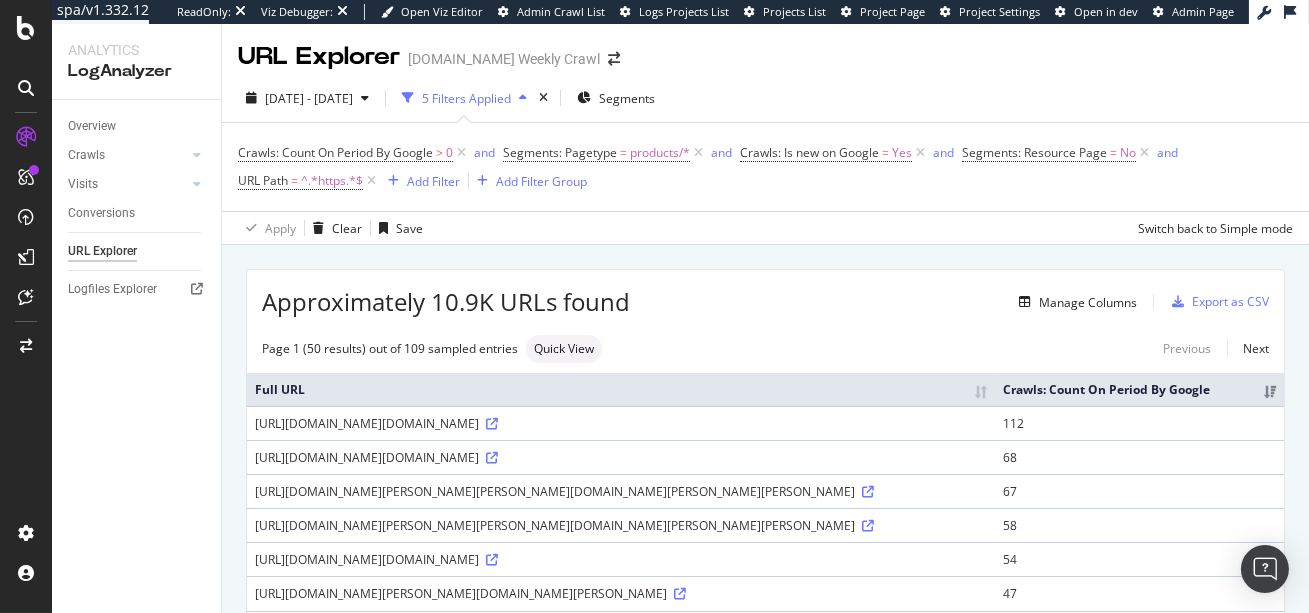 drag, startPoint x: 984, startPoint y: 440, endPoint x: 1044, endPoint y: 444, distance: 60.133186 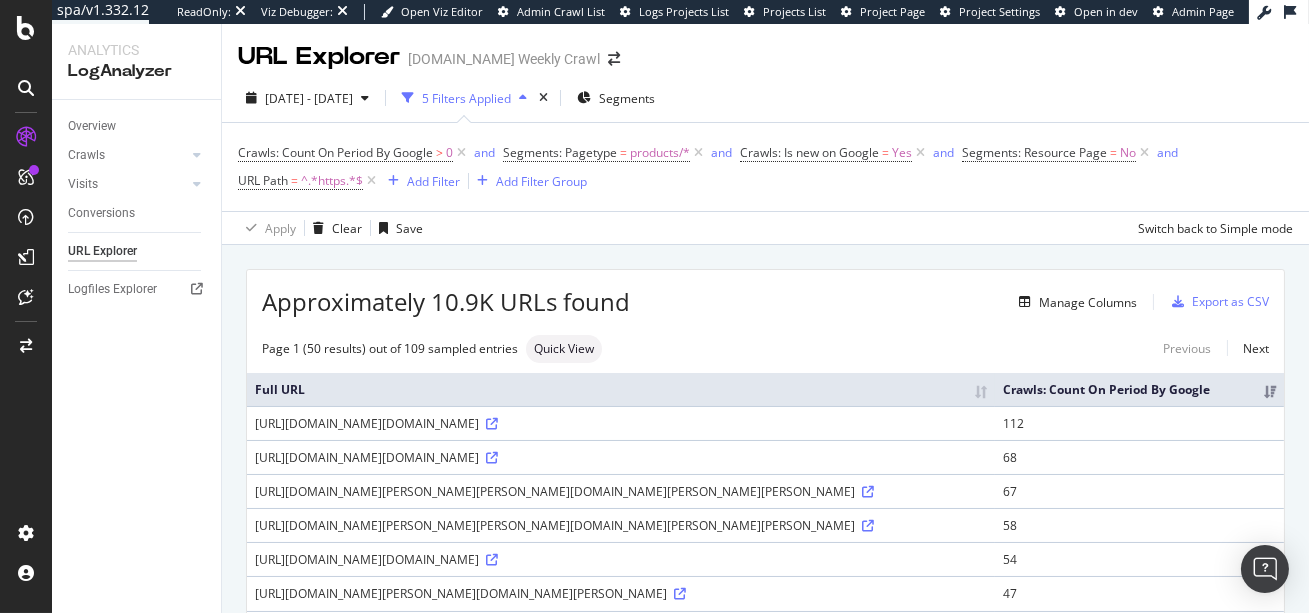 copy on "%20https:/" 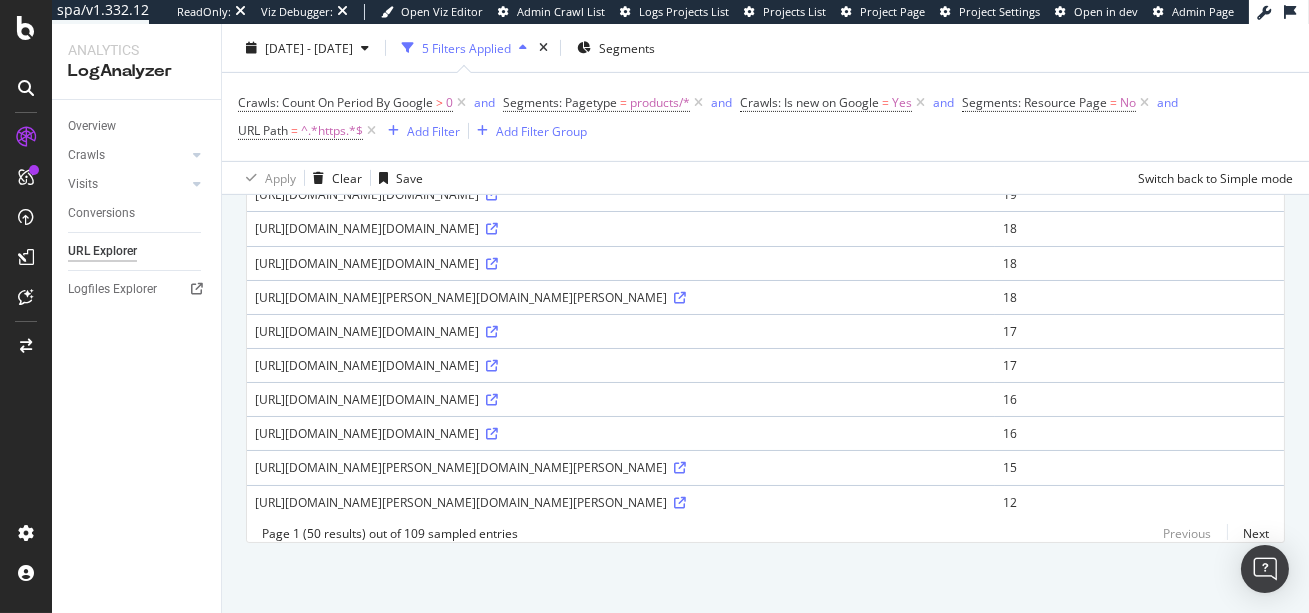 scroll, scrollTop: 2395, scrollLeft: 0, axis: vertical 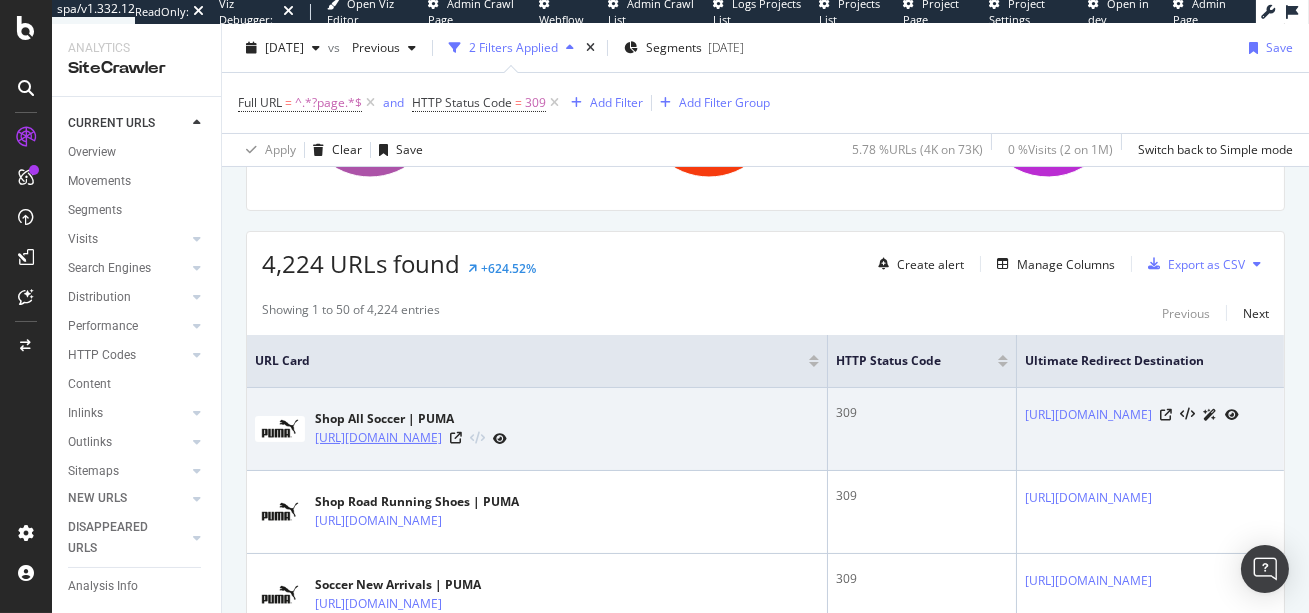 drag, startPoint x: 309, startPoint y: 431, endPoint x: 321, endPoint y: 453, distance: 25.059929 